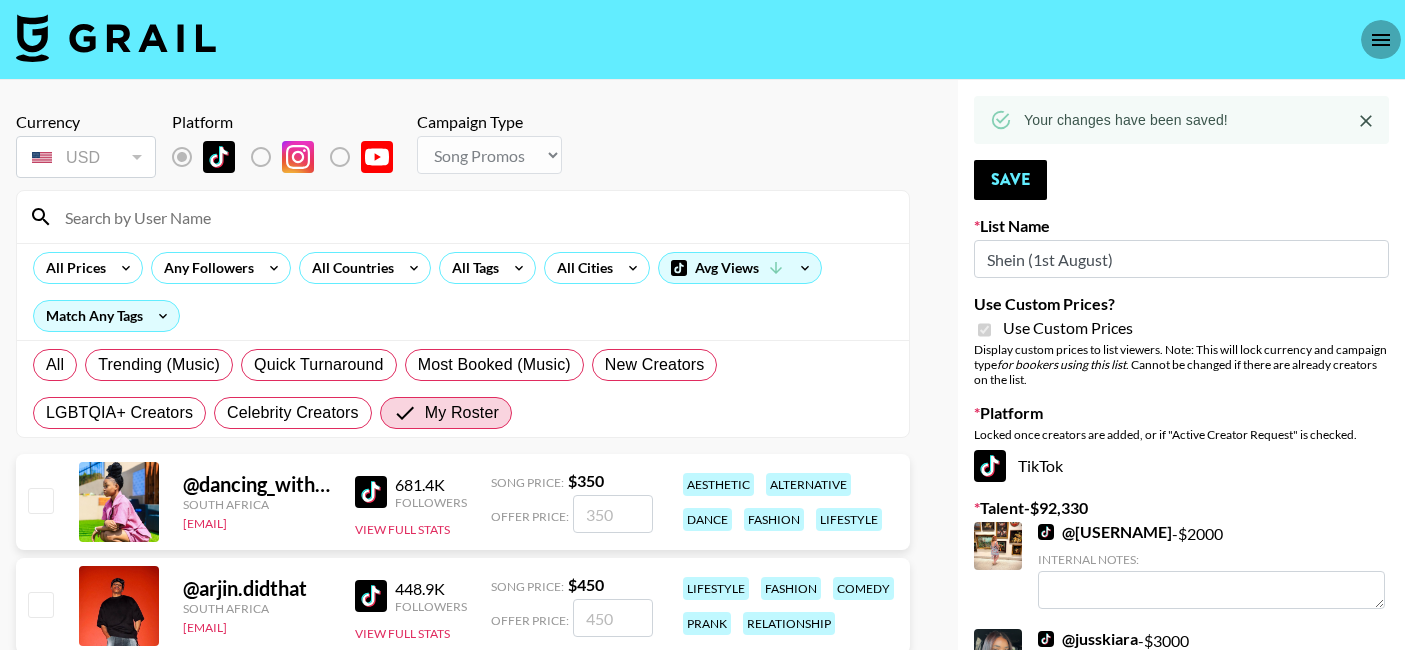 select on "Song" 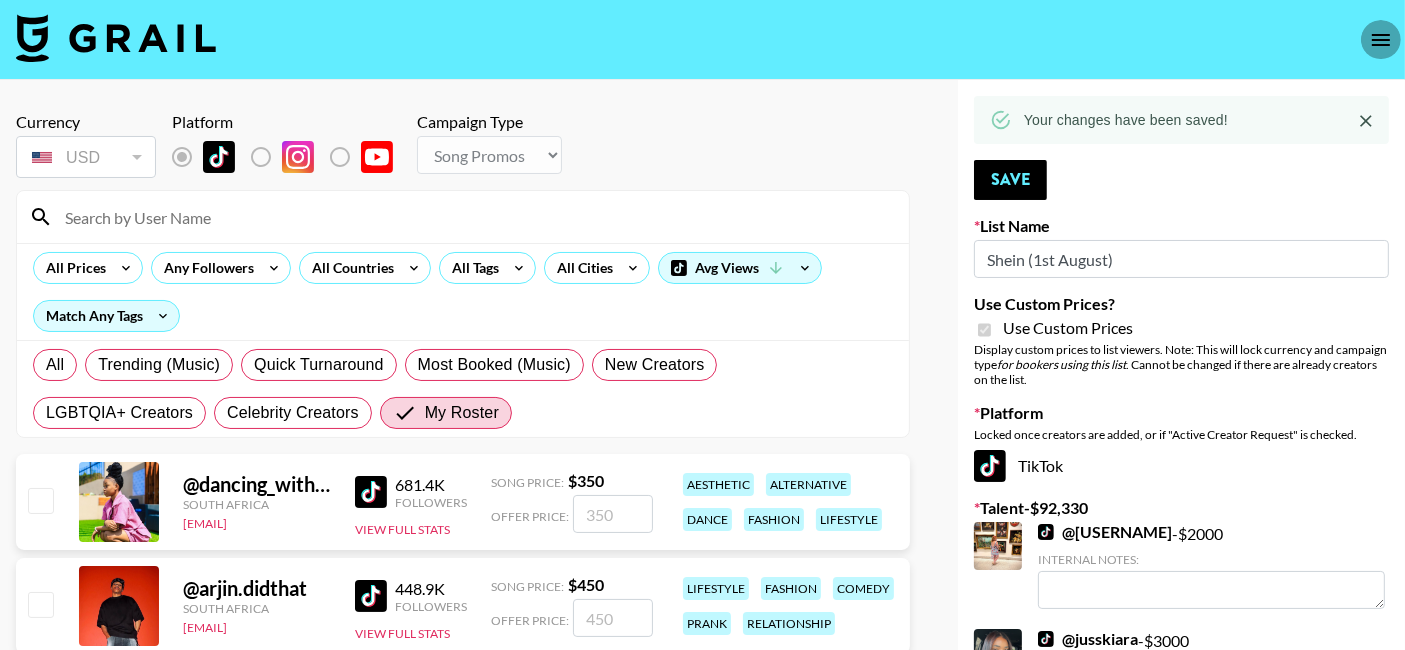 click 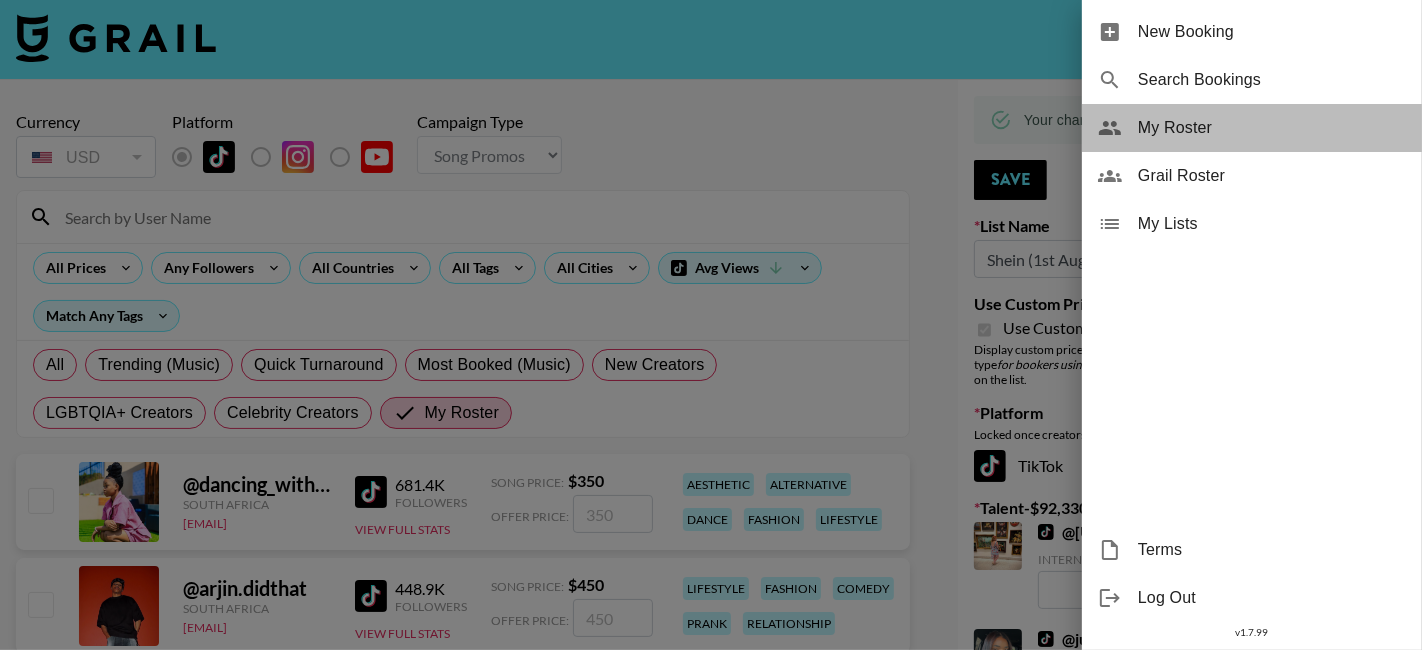 click on "My Roster" at bounding box center [1272, 128] 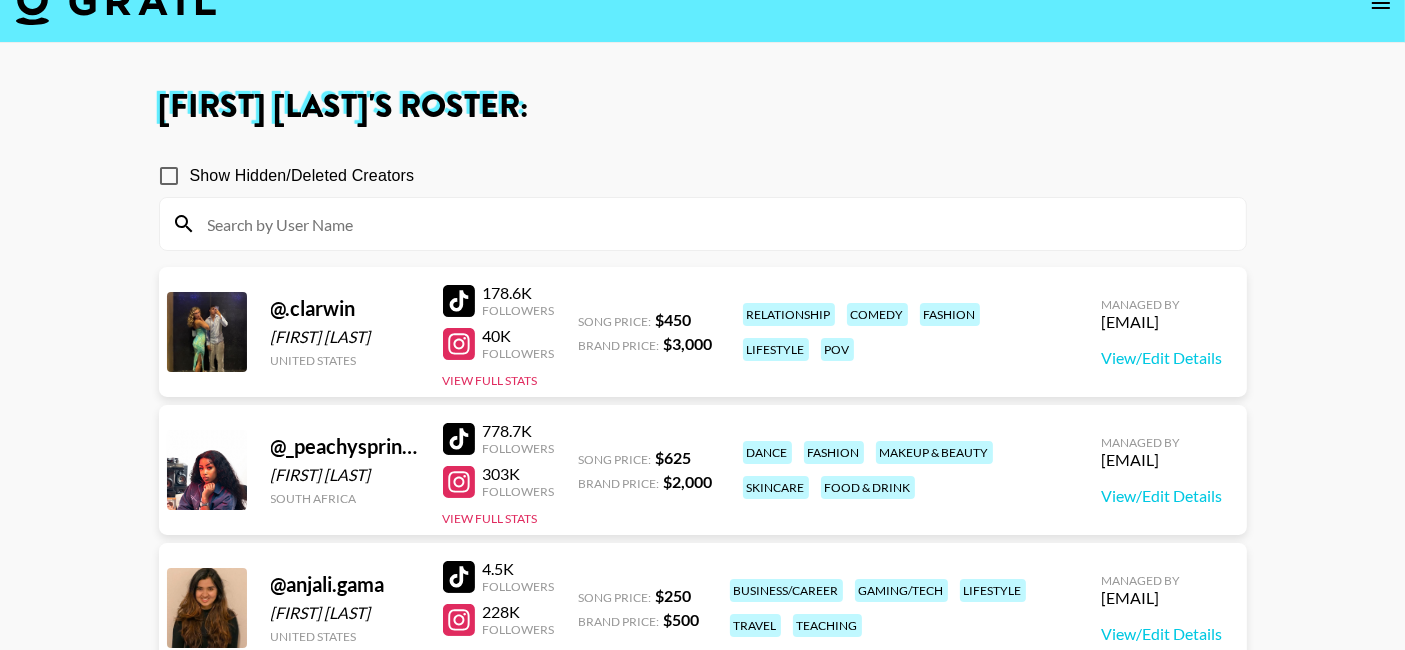 scroll, scrollTop: 31, scrollLeft: 0, axis: vertical 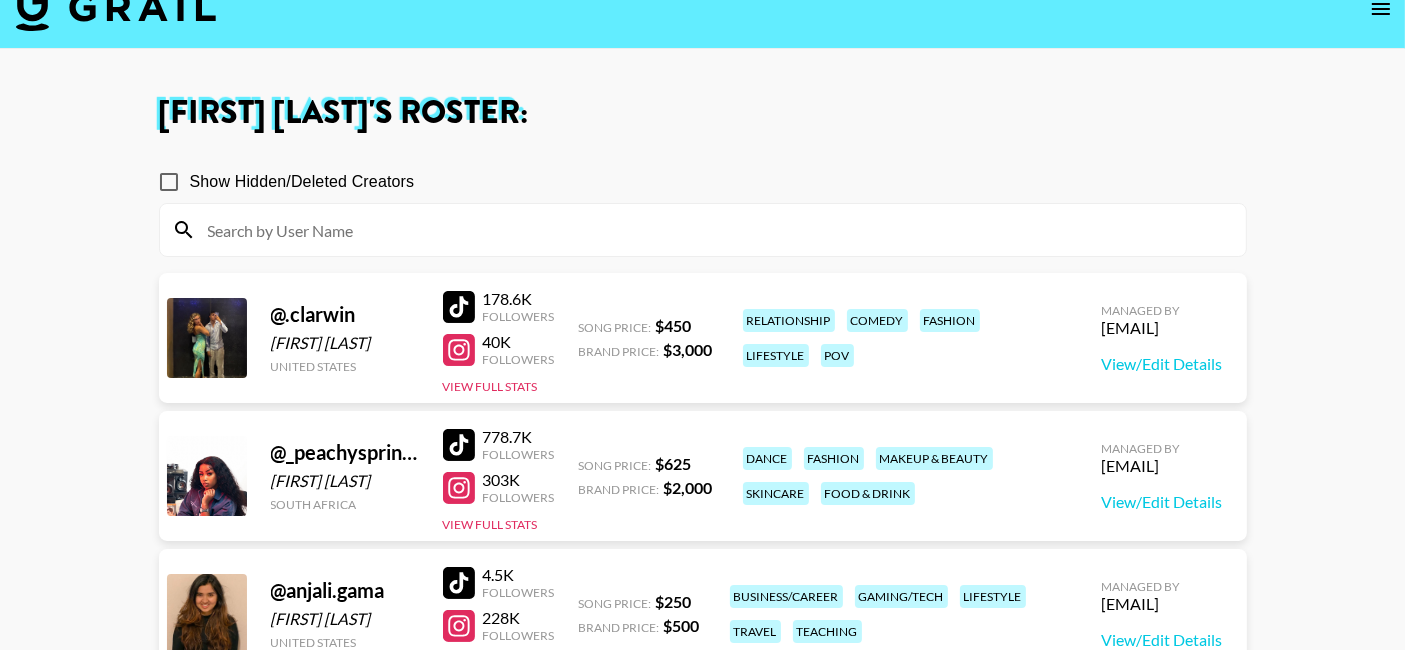 click on "Show Hidden/Deleted Creators" at bounding box center (169, 182) 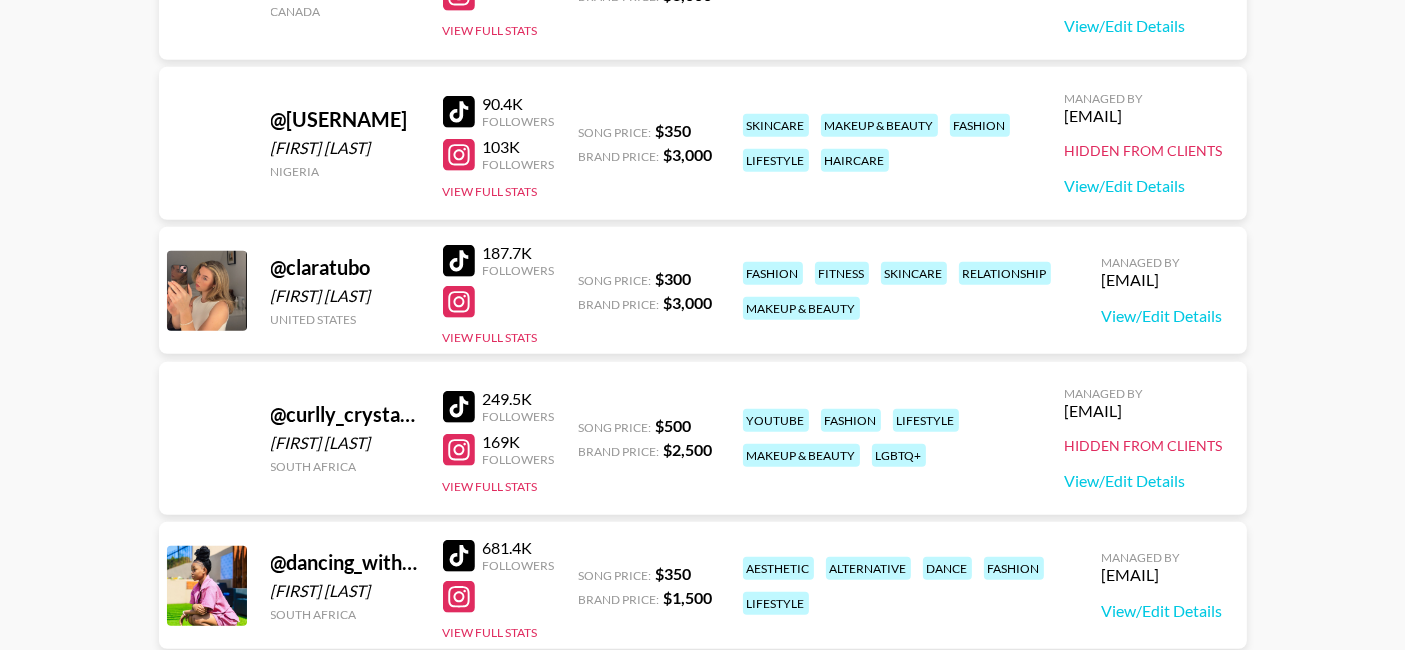 scroll, scrollTop: 1105, scrollLeft: 0, axis: vertical 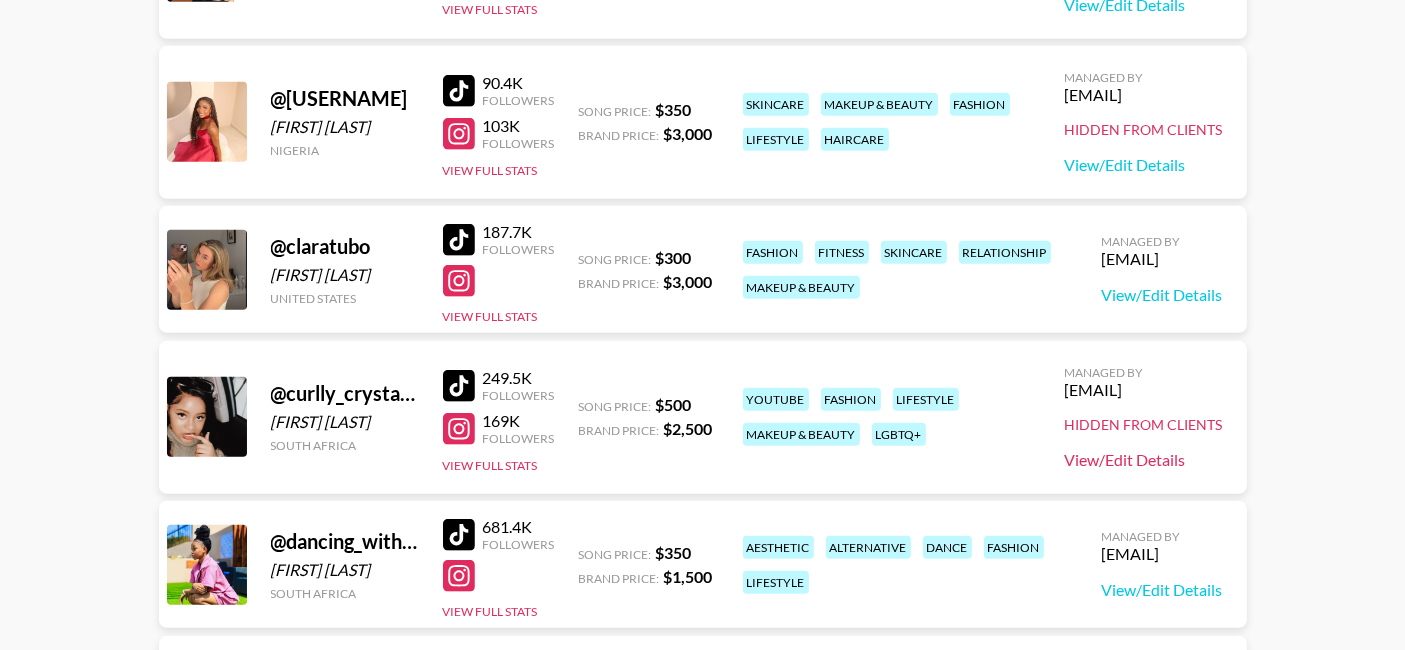click on "View/Edit Details" at bounding box center [1144, 460] 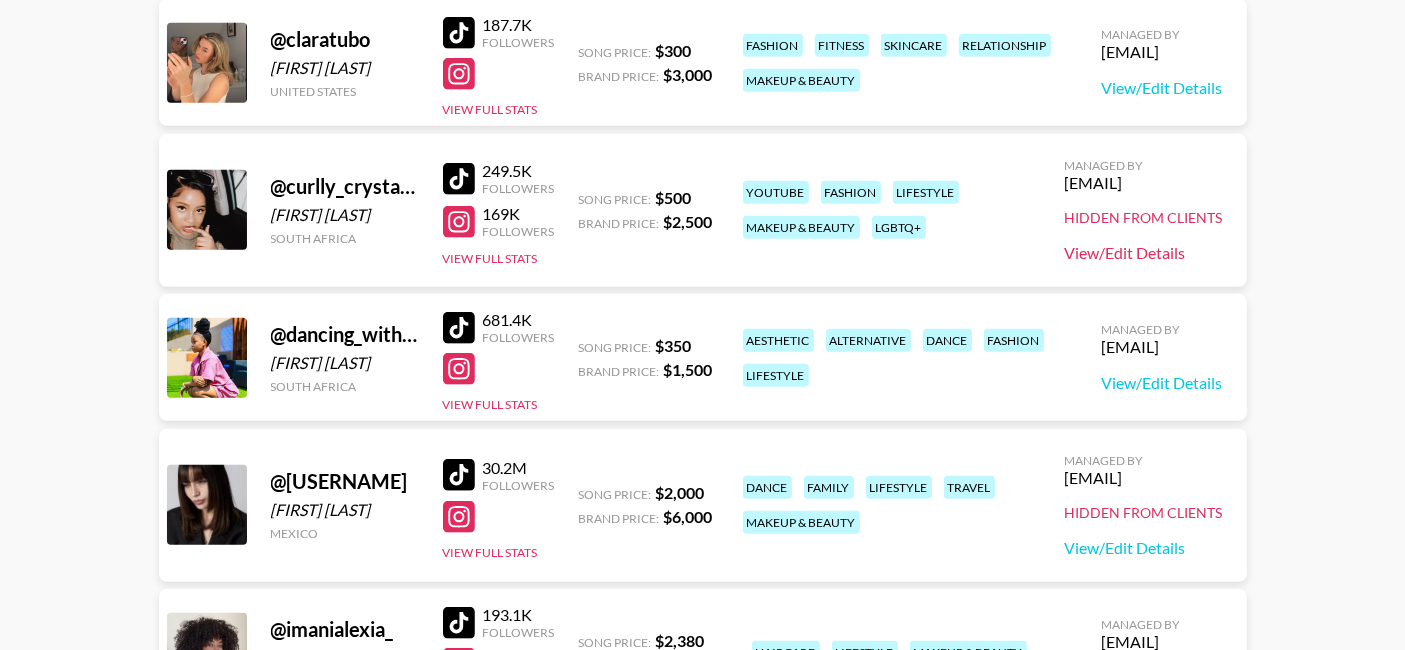 scroll, scrollTop: 1318, scrollLeft: 0, axis: vertical 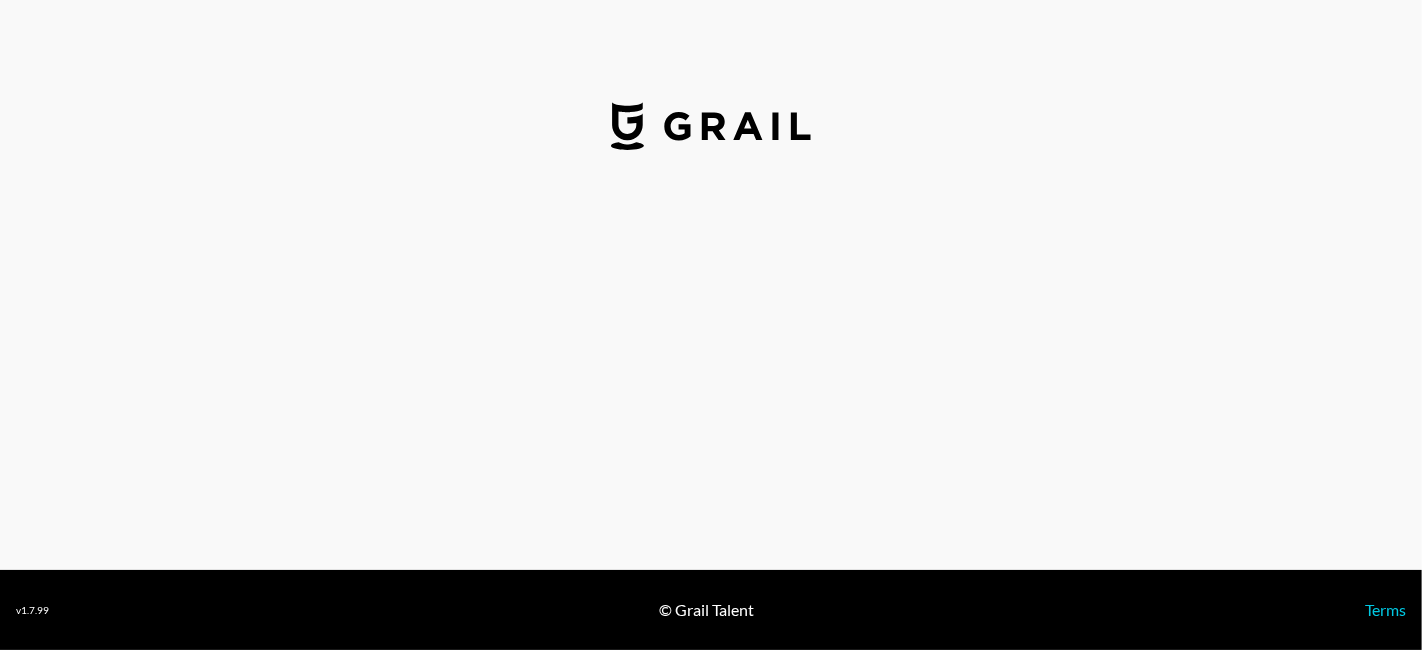 select on "USD" 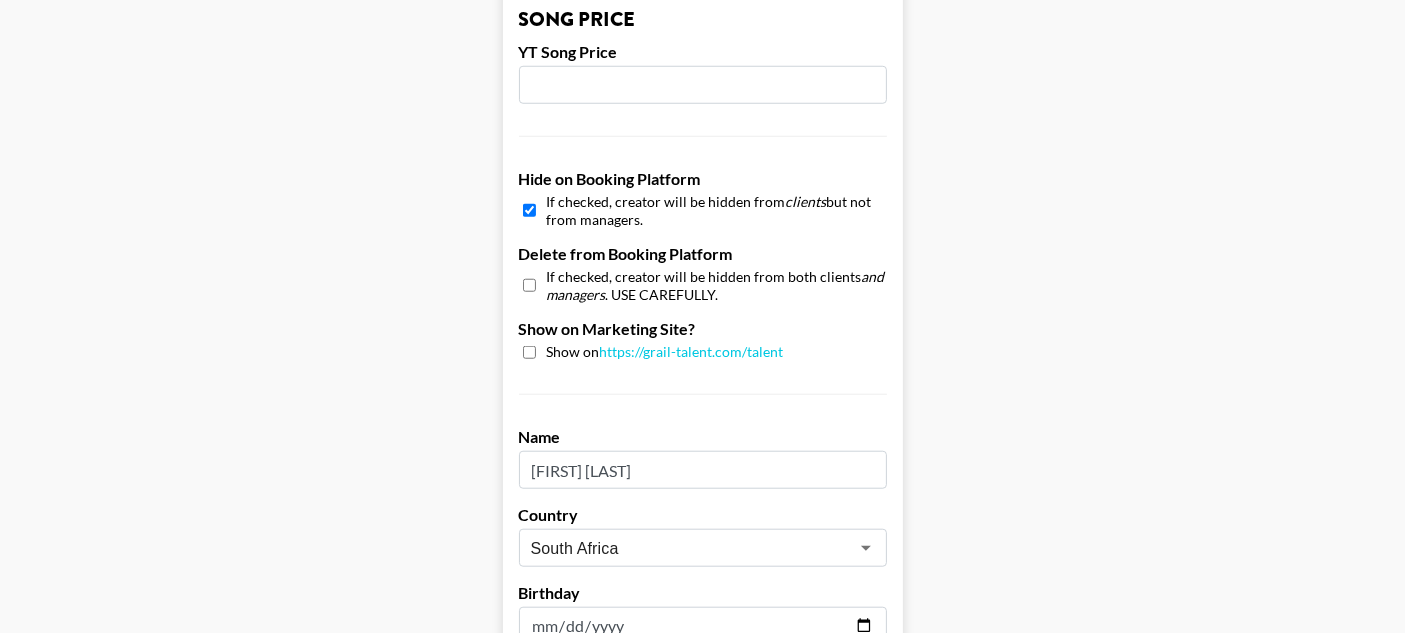 scroll, scrollTop: 1760, scrollLeft: 0, axis: vertical 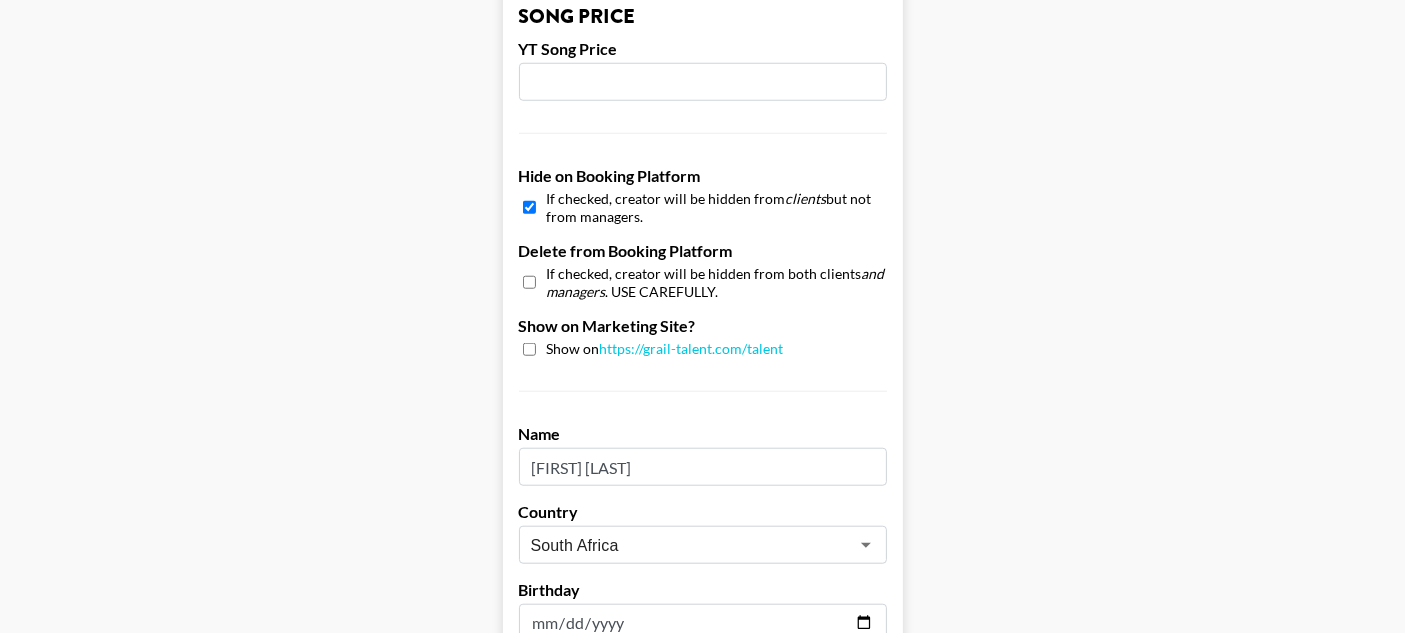click at bounding box center (529, 349) 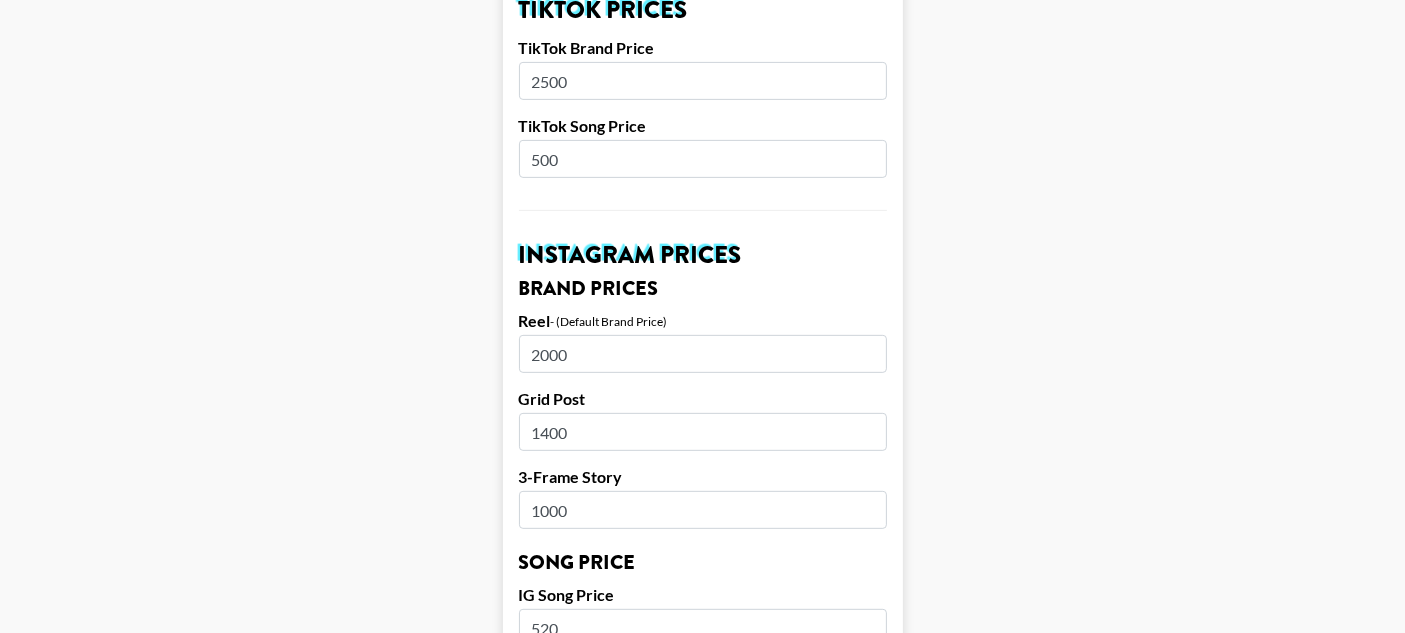 scroll, scrollTop: 744, scrollLeft: 0, axis: vertical 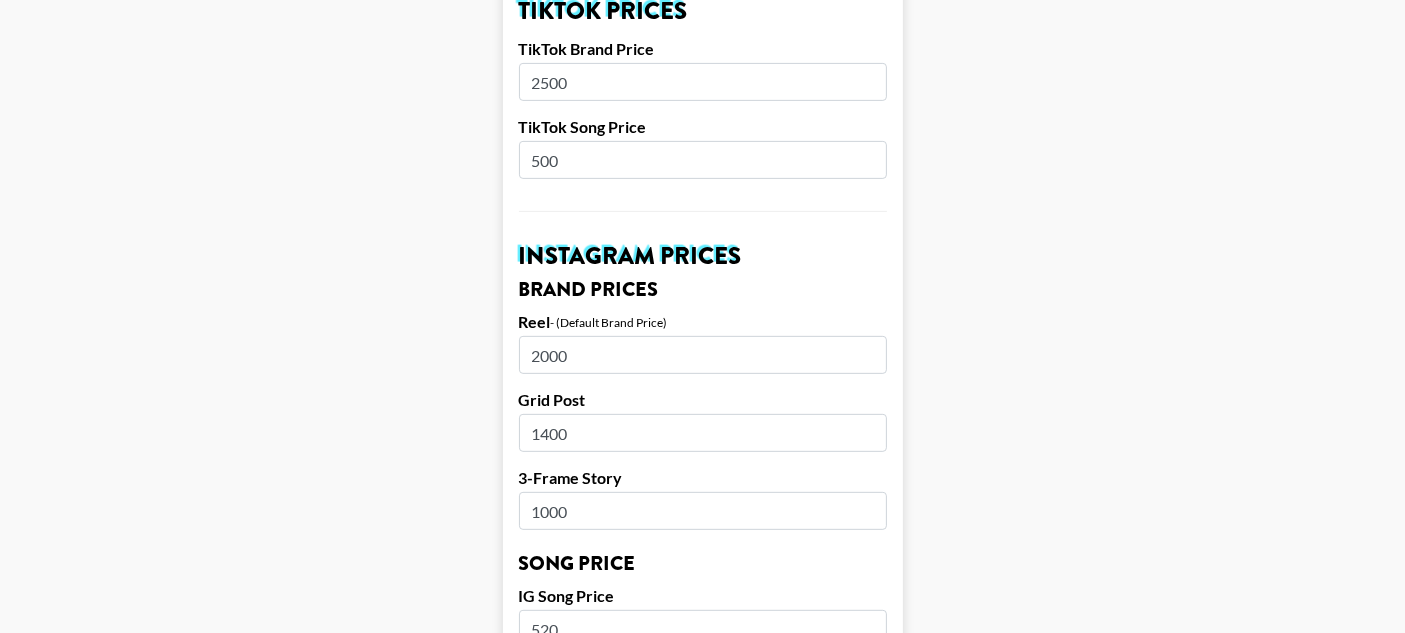 click on "500" at bounding box center [703, 160] 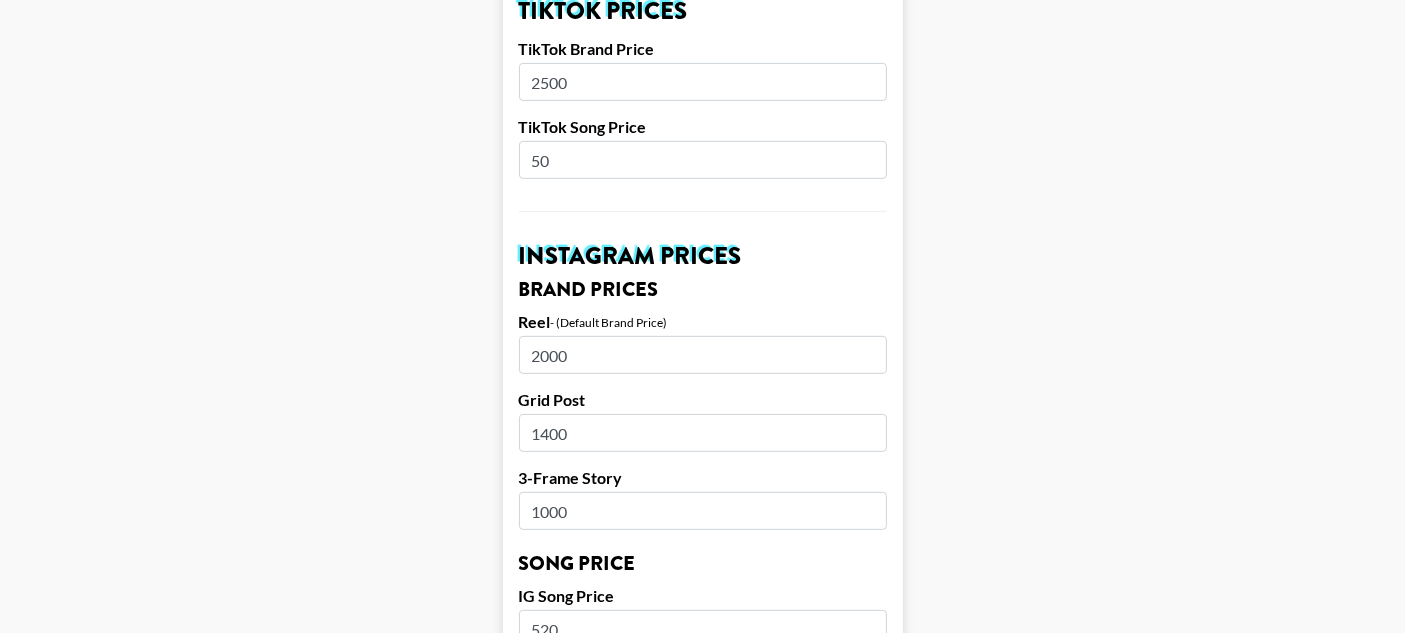 type on "5" 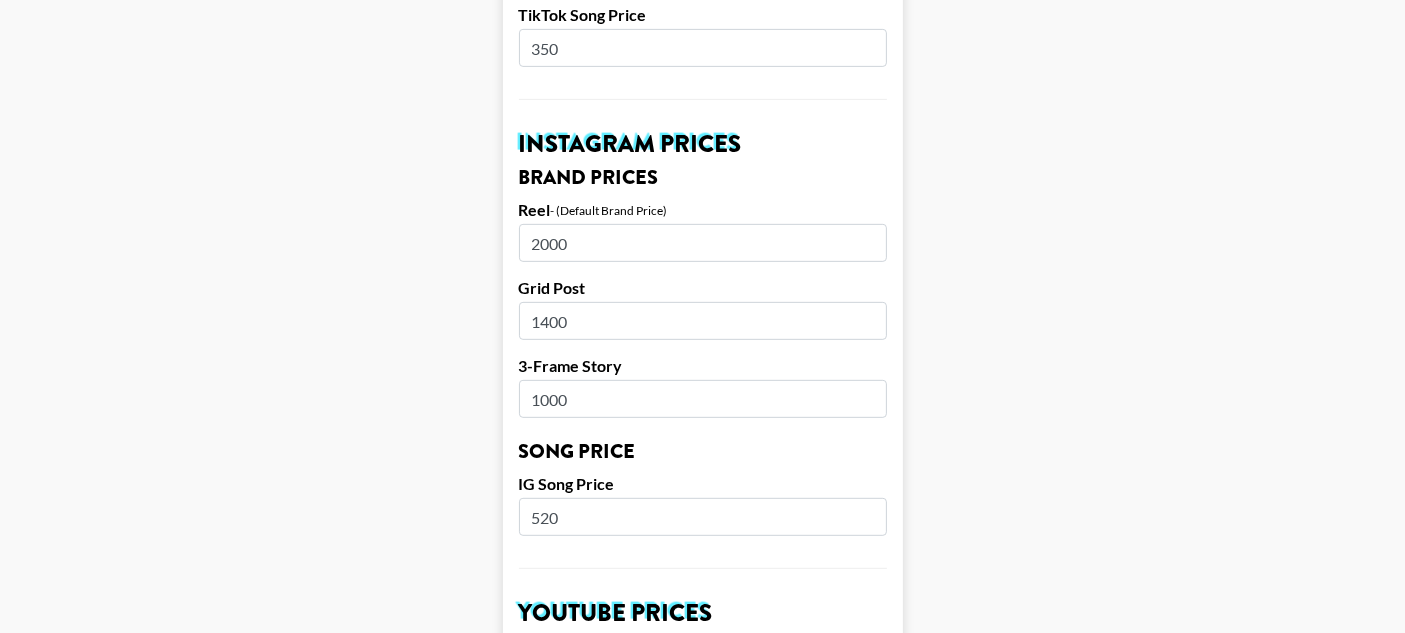 scroll, scrollTop: 891, scrollLeft: 0, axis: vertical 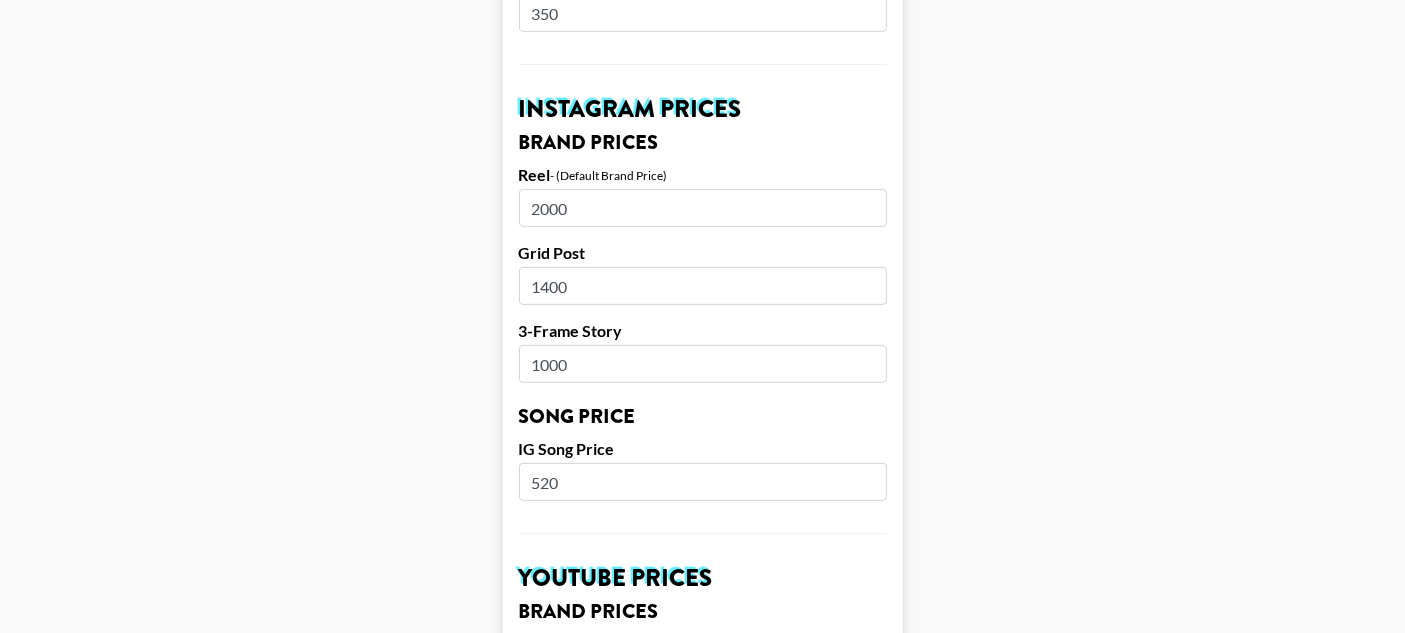 type on "350" 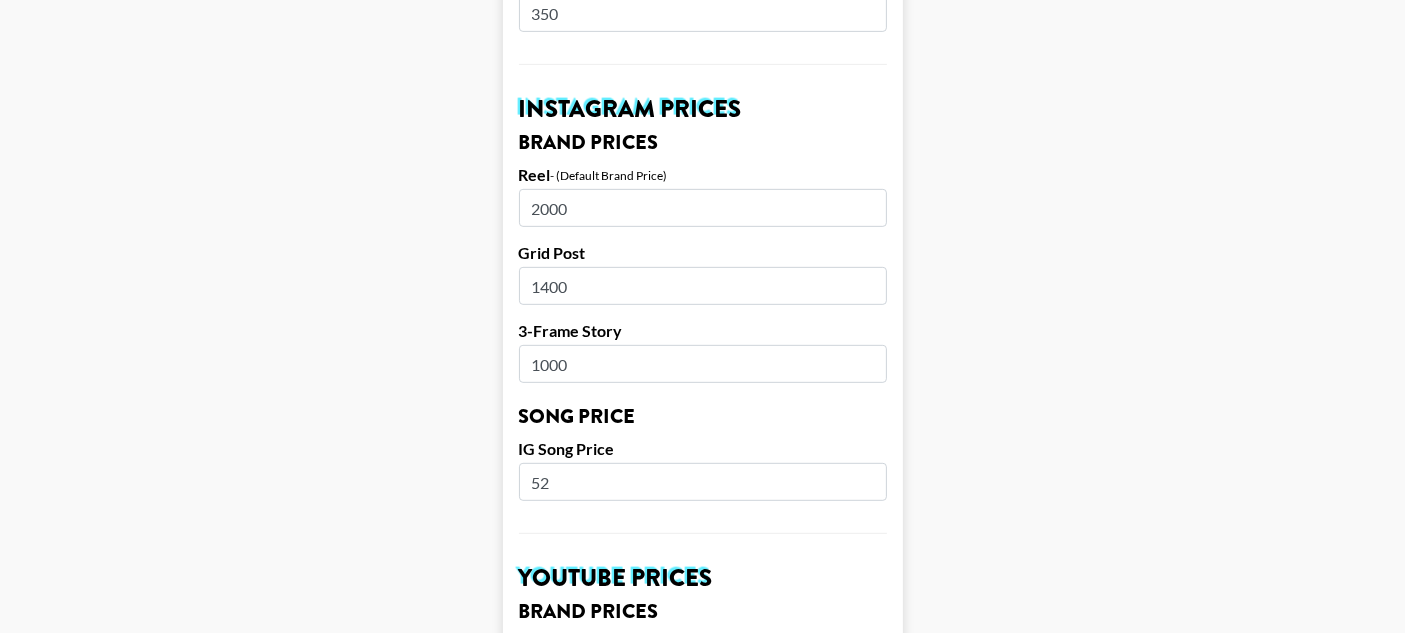 type on "5" 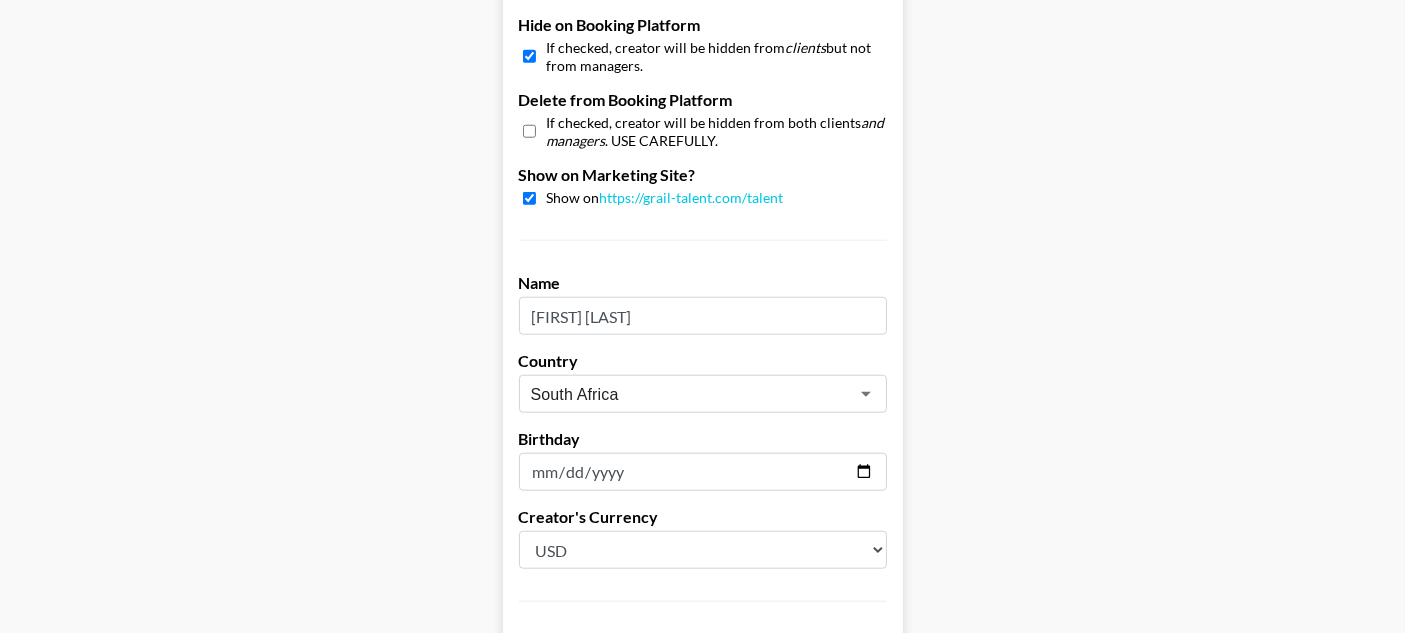 scroll, scrollTop: 2077, scrollLeft: 0, axis: vertical 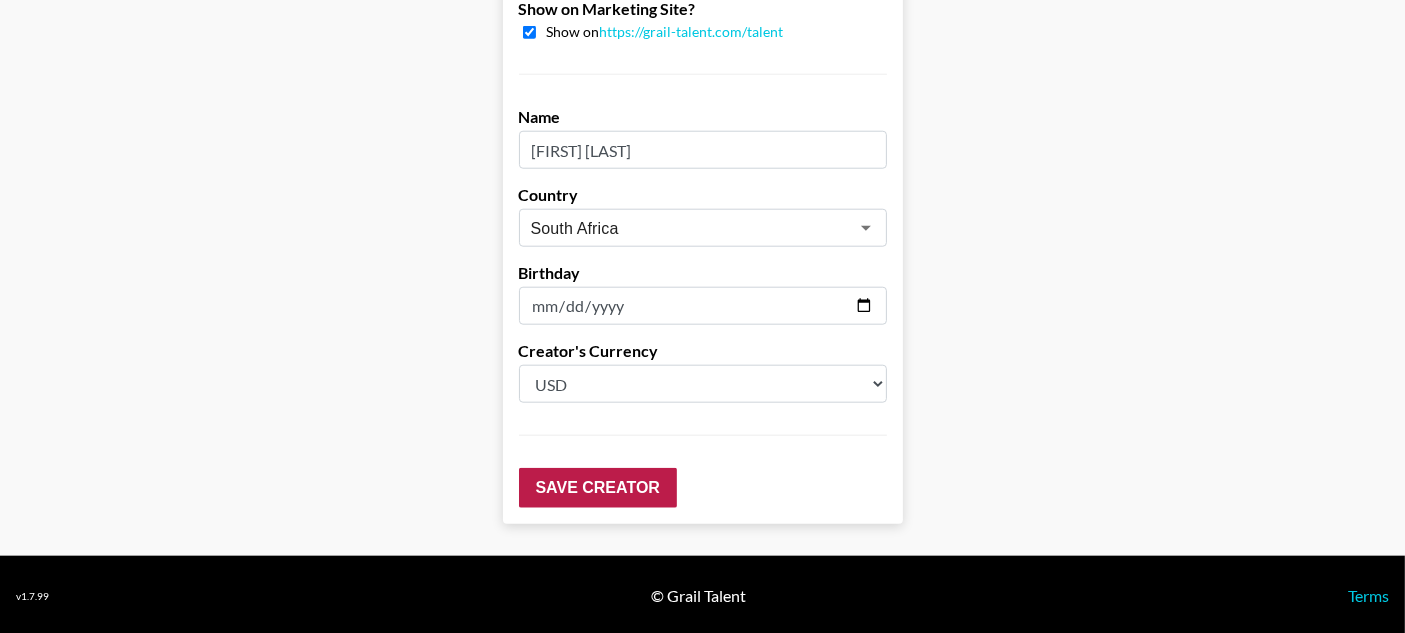 type on "300" 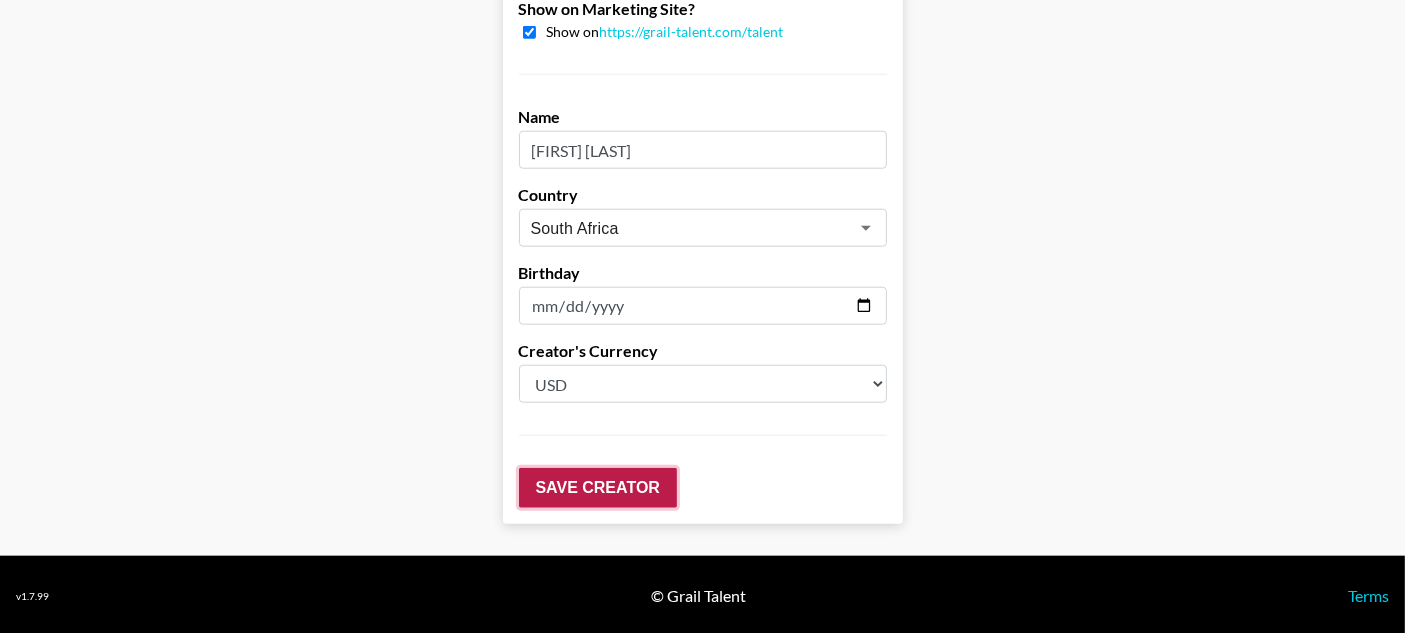 click on "Save Creator" at bounding box center [598, 488] 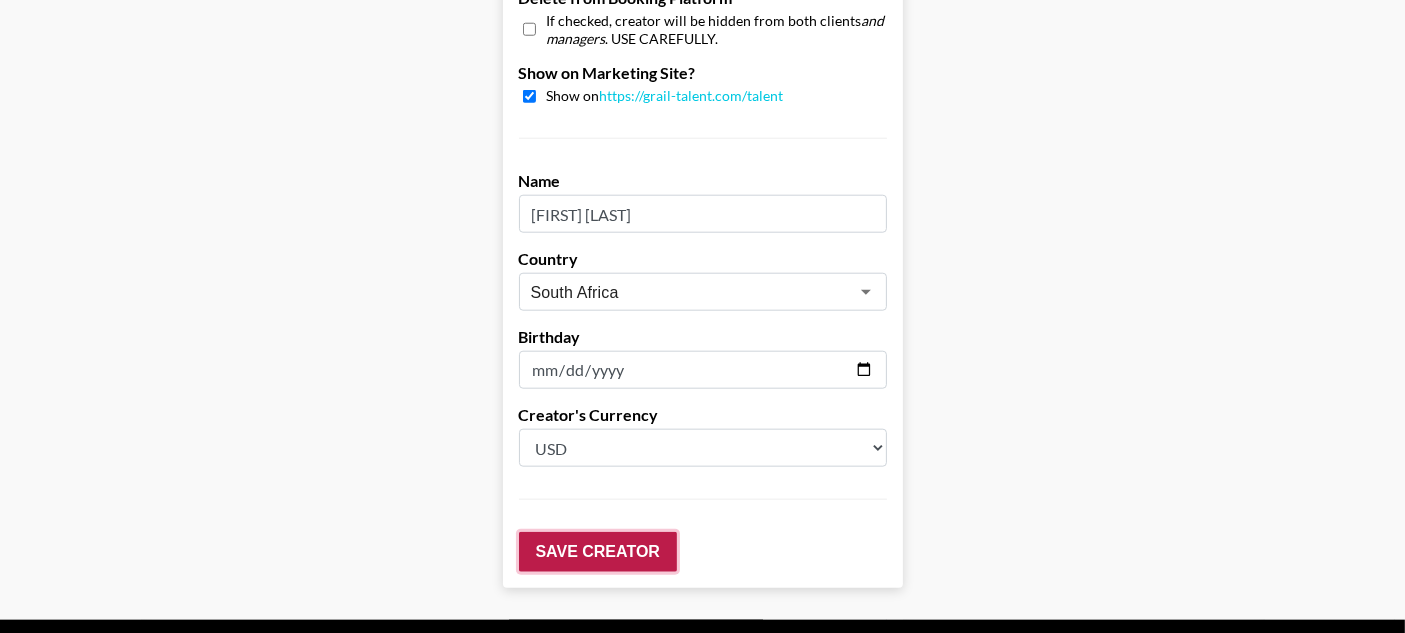 scroll, scrollTop: 2141, scrollLeft: 0, axis: vertical 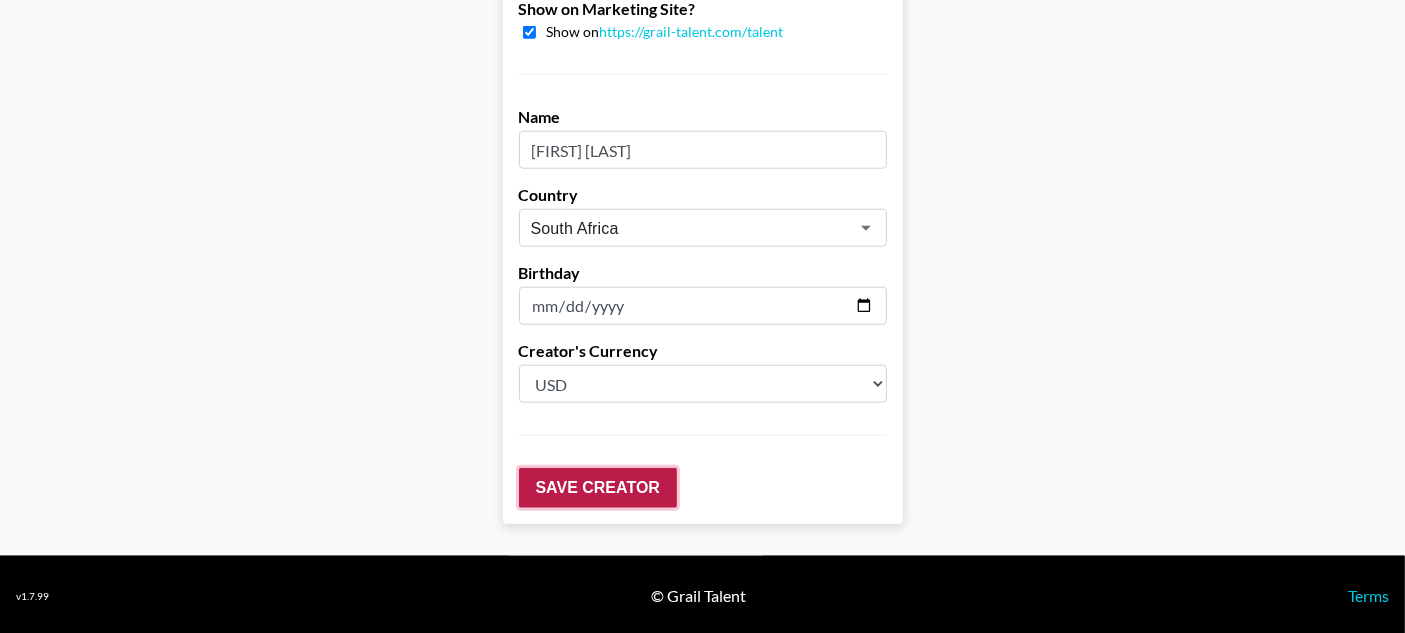 click on "Save Creator" at bounding box center (598, 488) 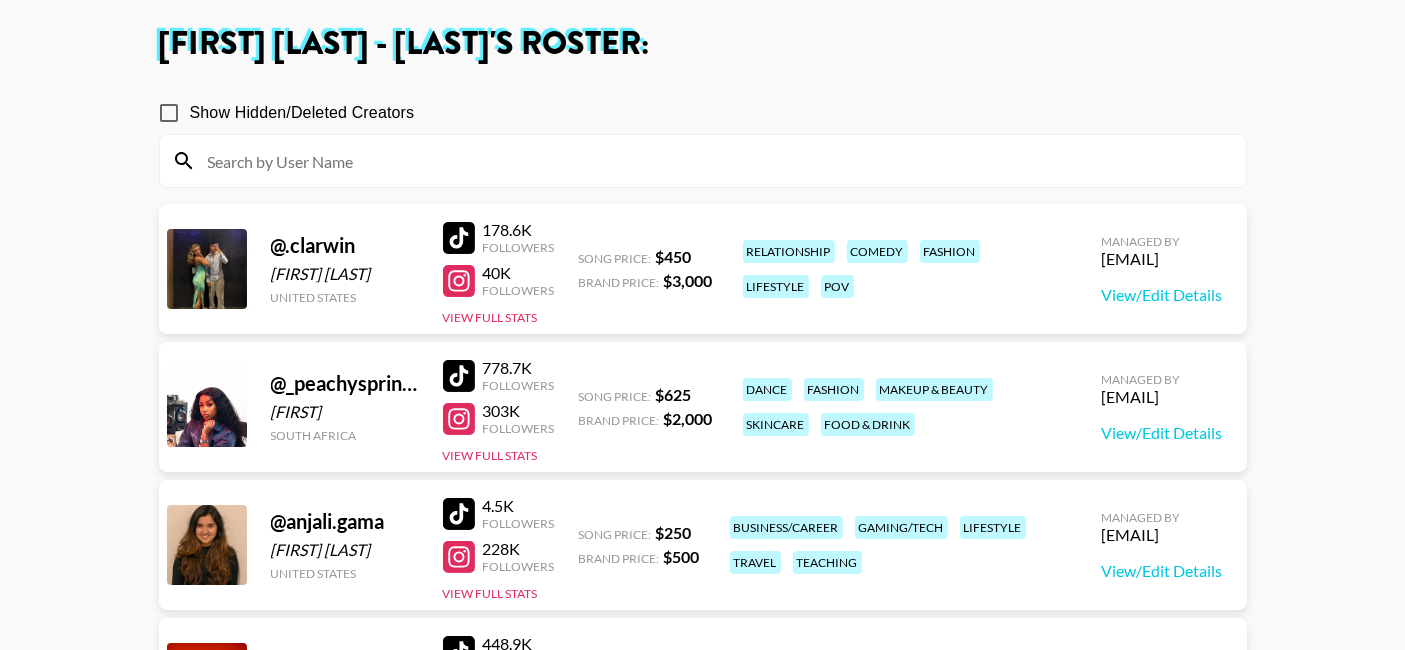 scroll, scrollTop: 96, scrollLeft: 0, axis: vertical 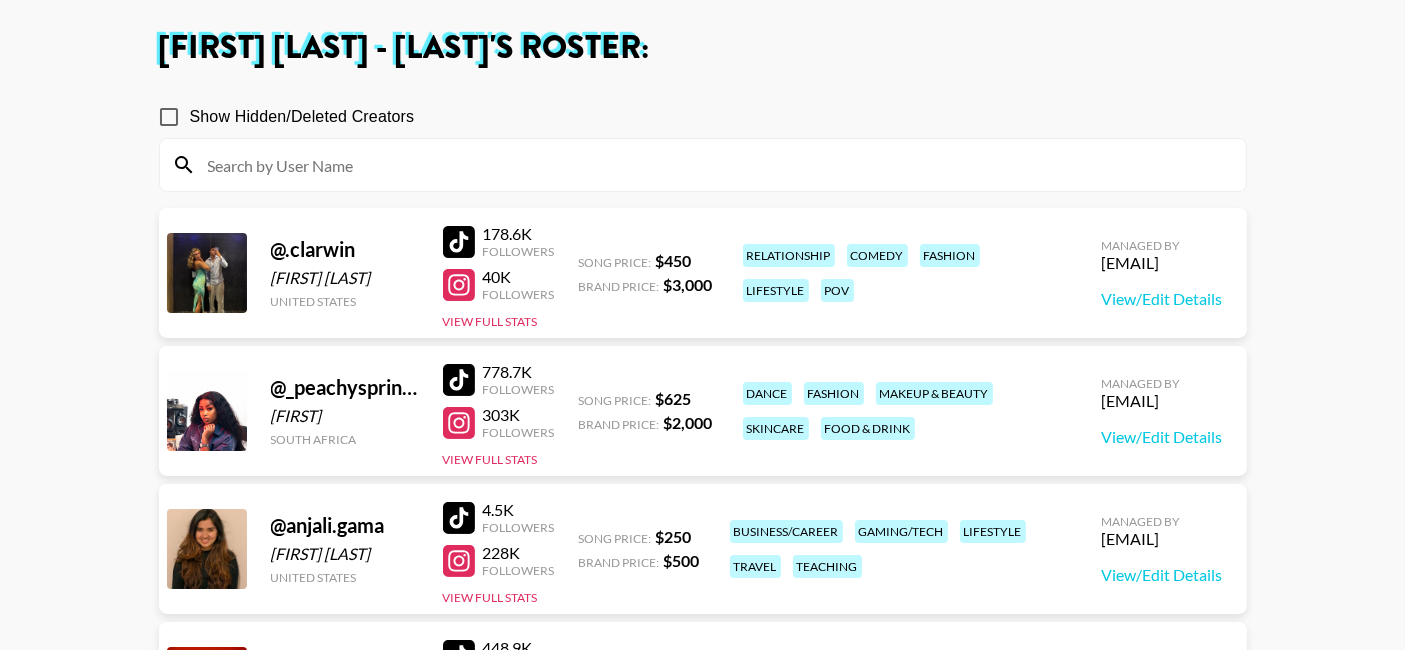 click on "Show Hidden/Deleted Creators" at bounding box center (169, 117) 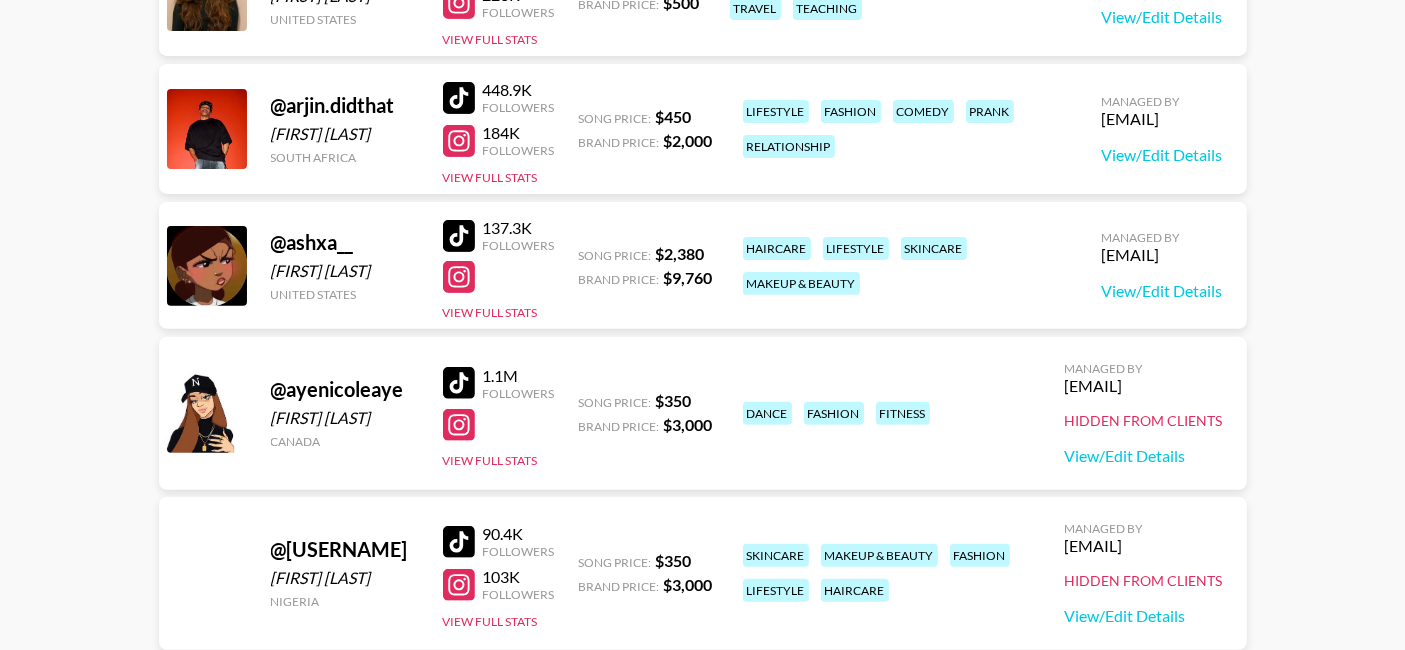 scroll, scrollTop: 660, scrollLeft: 0, axis: vertical 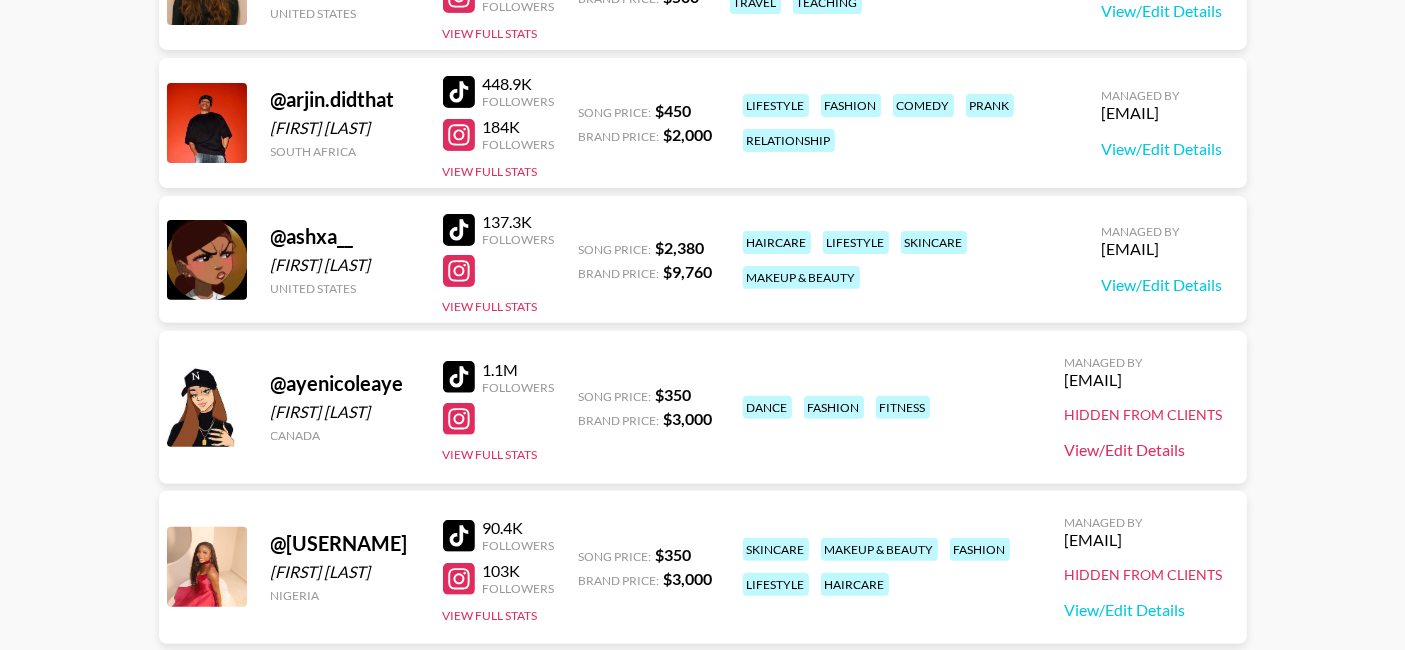 click on "View/Edit Details" at bounding box center [1144, 450] 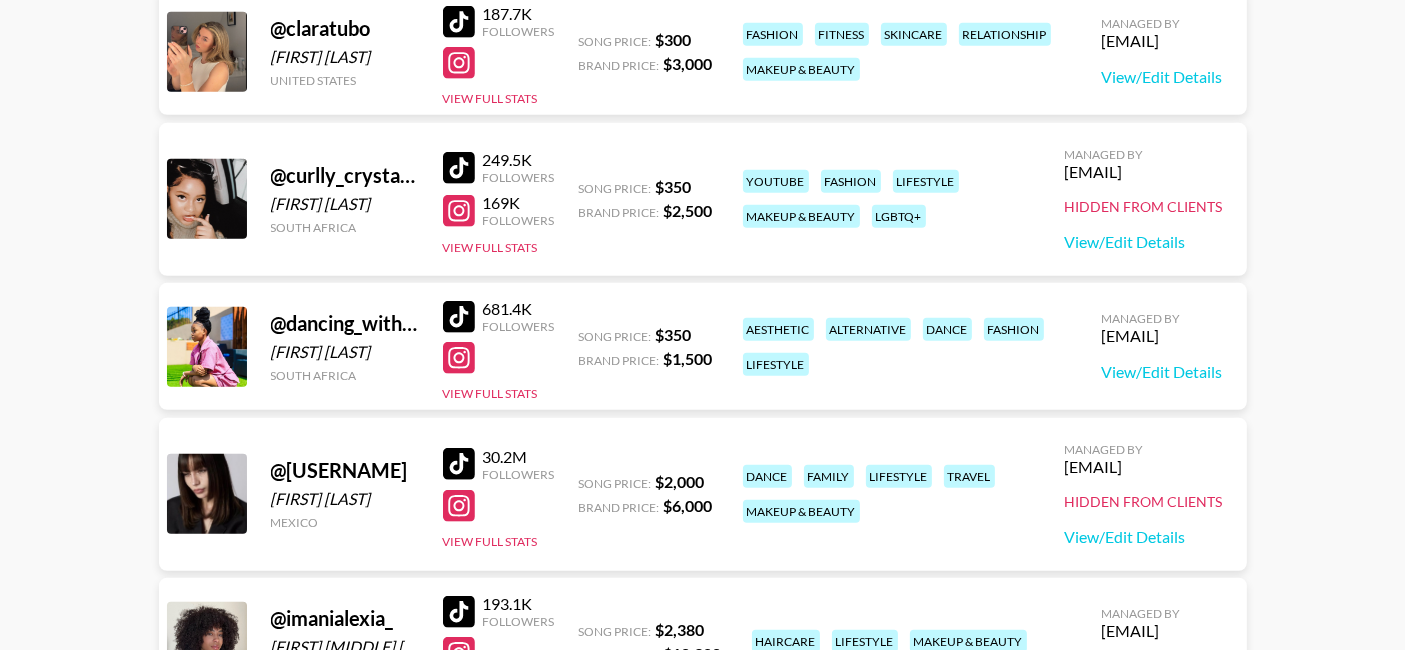 scroll, scrollTop: 1328, scrollLeft: 0, axis: vertical 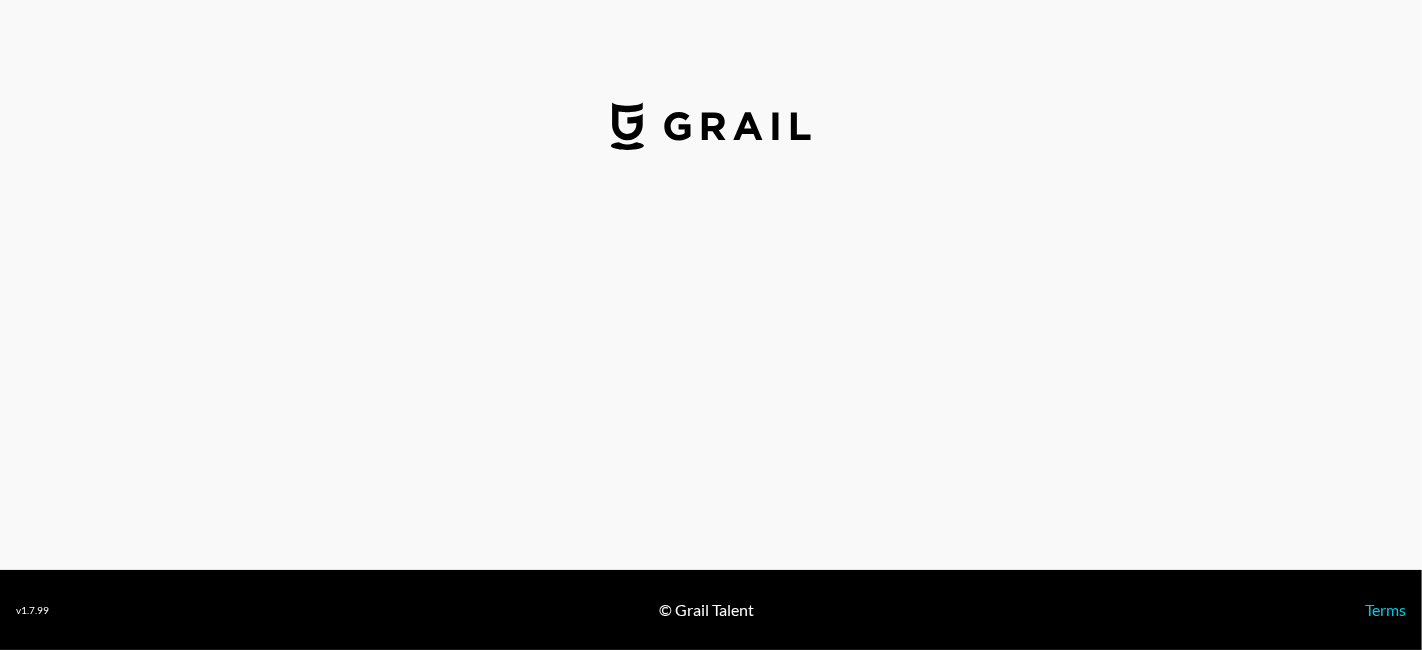 select on "USD" 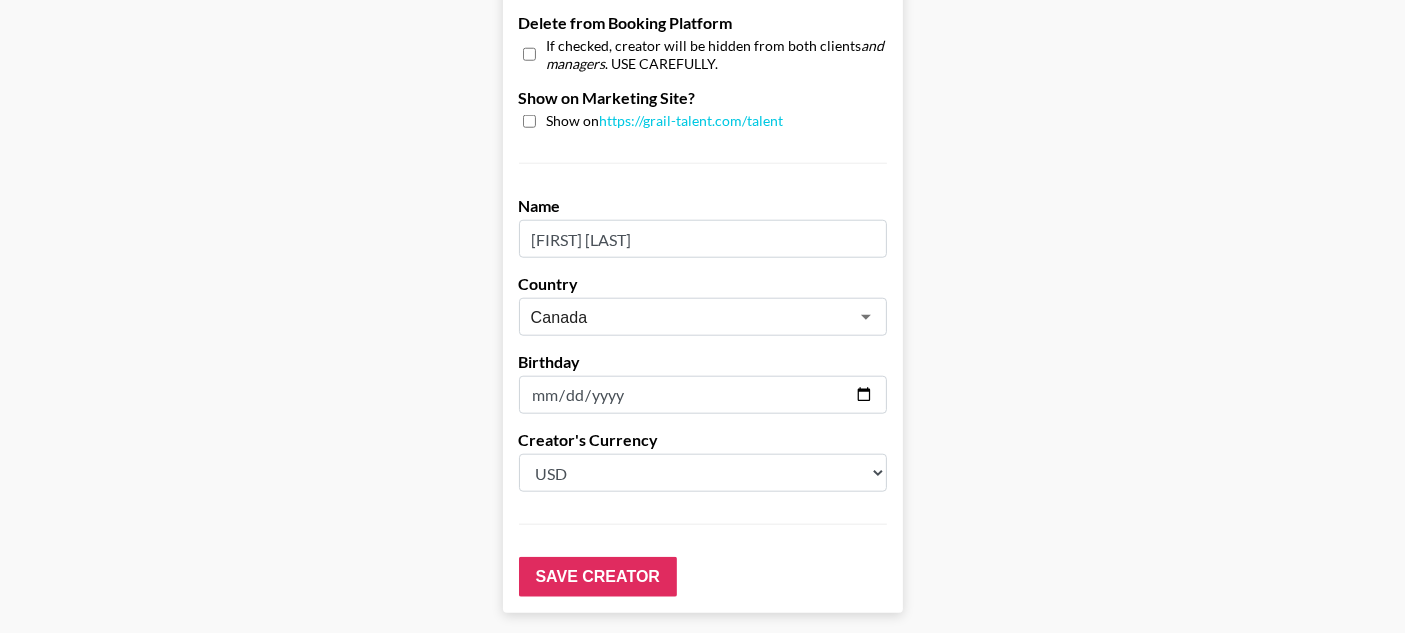 scroll, scrollTop: 1985, scrollLeft: 0, axis: vertical 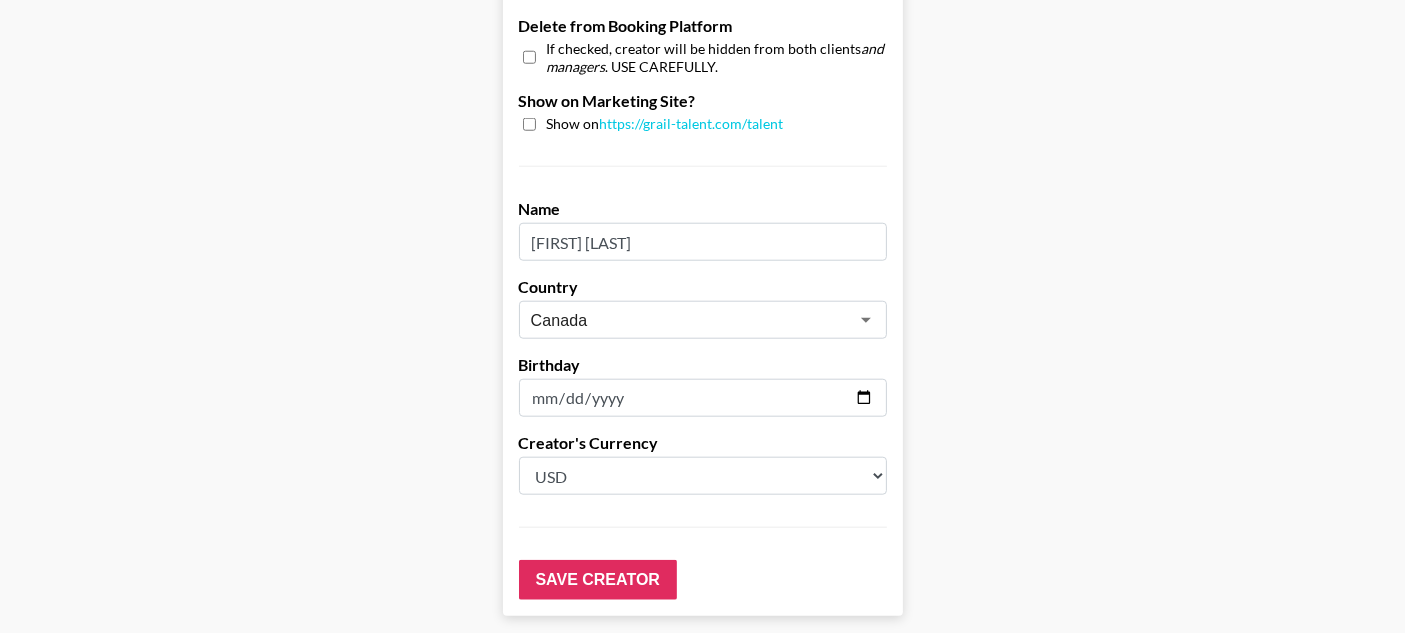 click at bounding box center (529, 124) 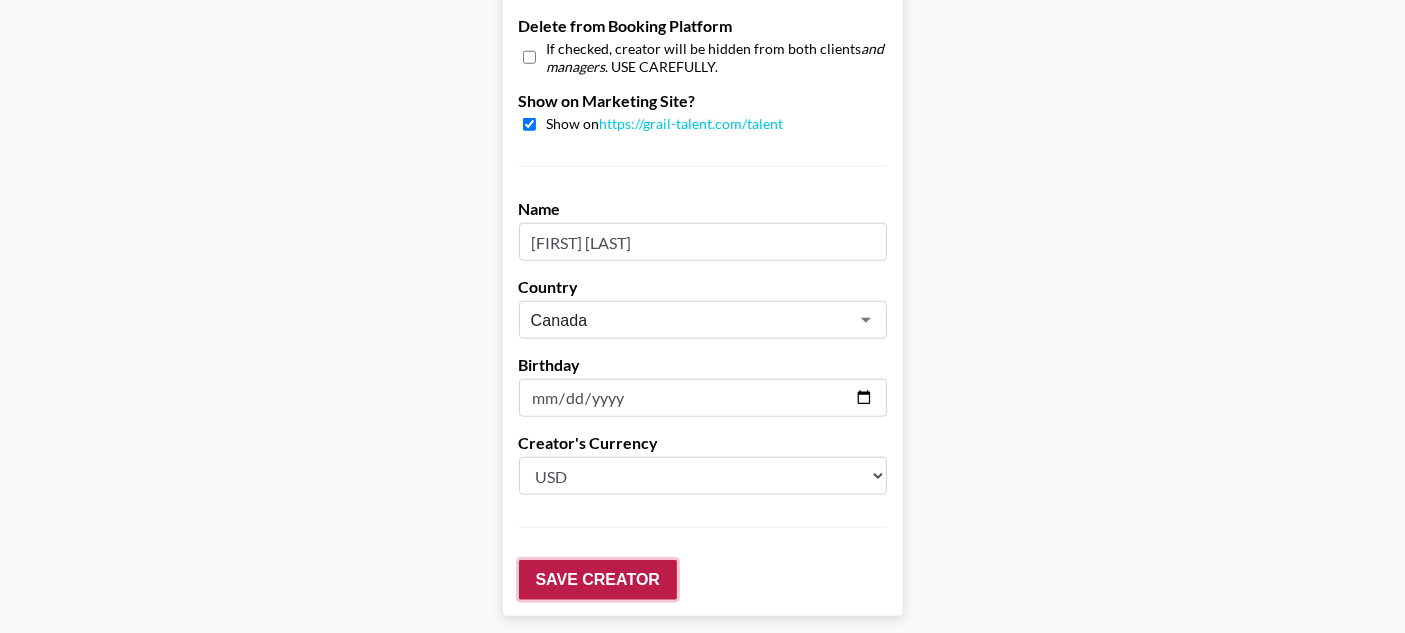 click on "Save Creator" at bounding box center (598, 580) 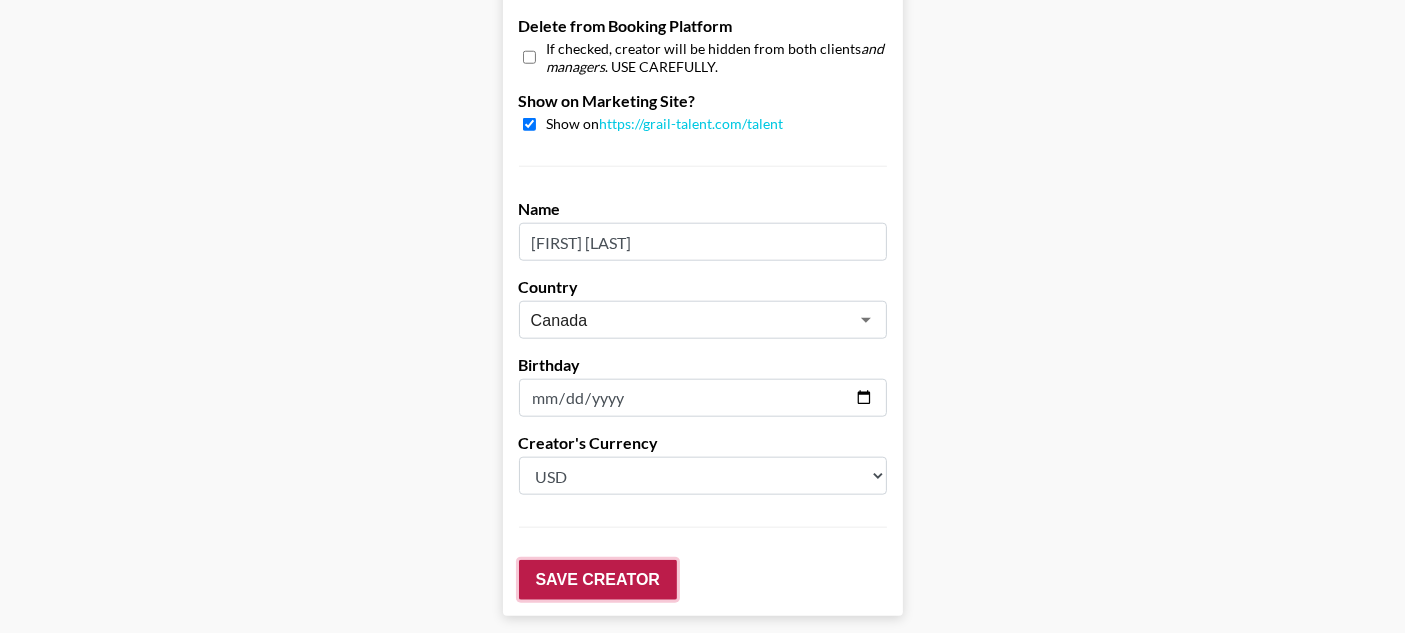 click on "Save Creator" at bounding box center (598, 580) 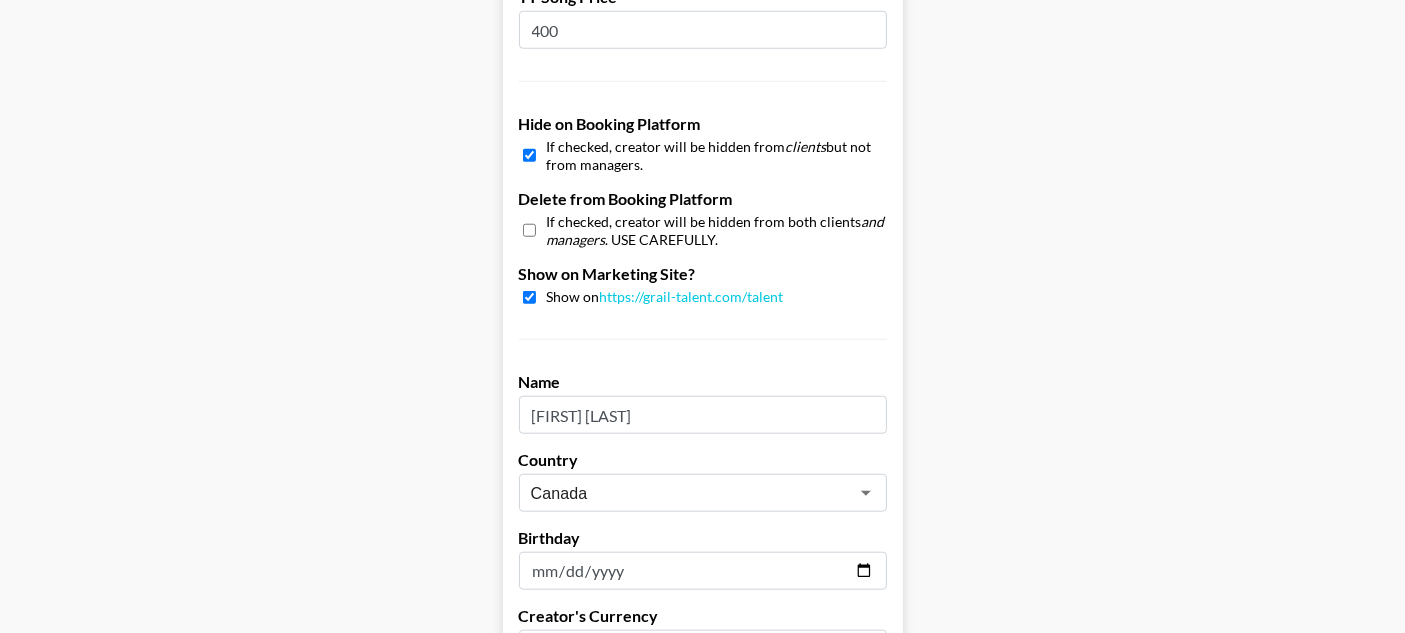 scroll, scrollTop: 2141, scrollLeft: 0, axis: vertical 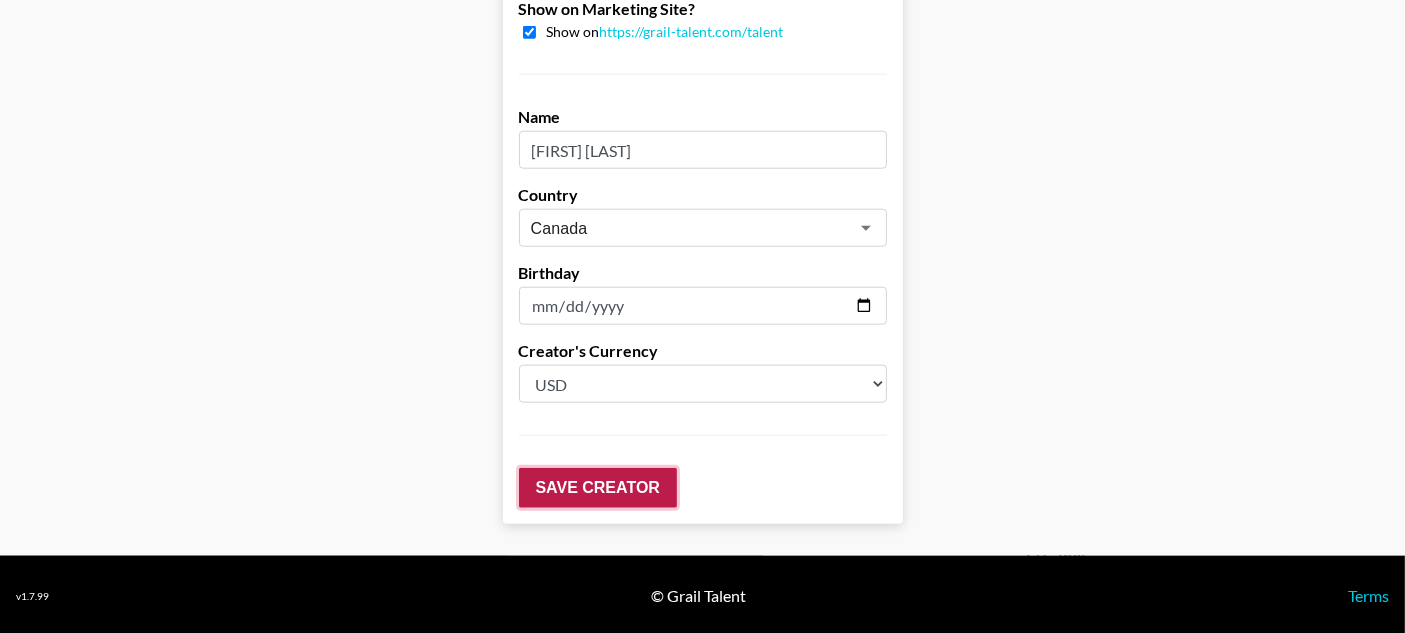click on "Save Creator" at bounding box center (598, 488) 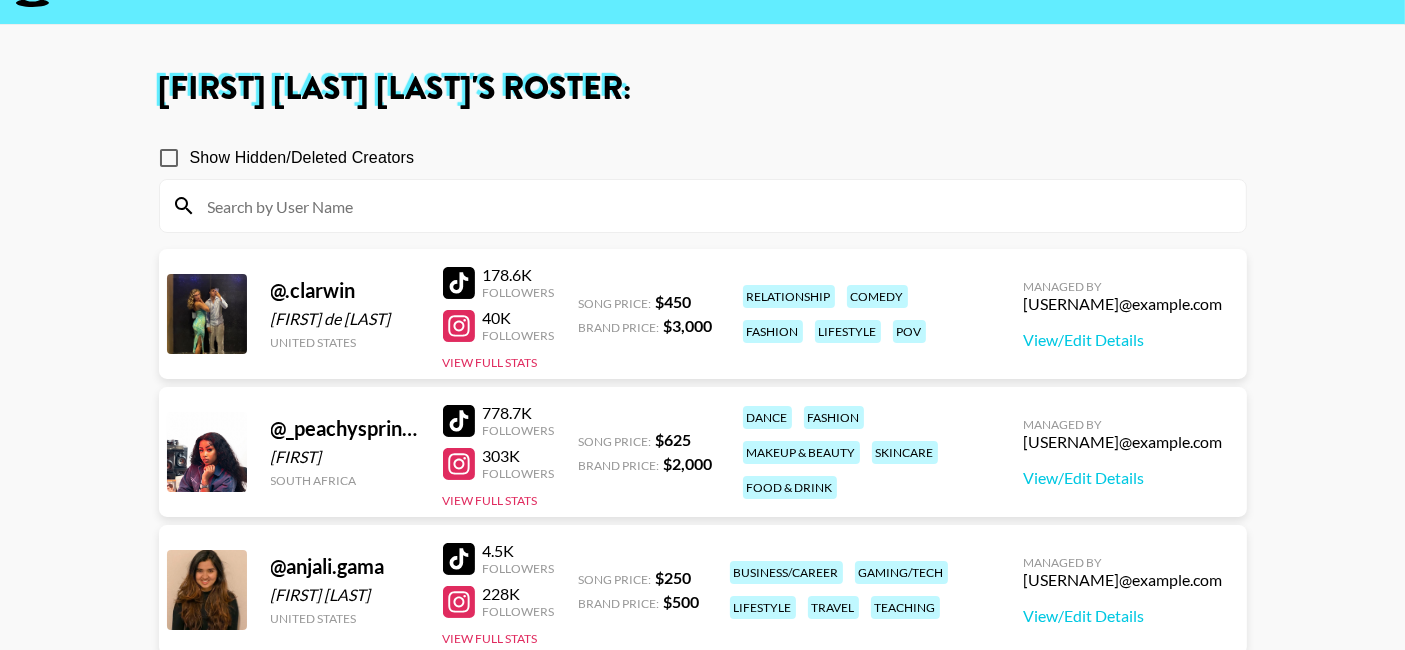 scroll, scrollTop: 46, scrollLeft: 0, axis: vertical 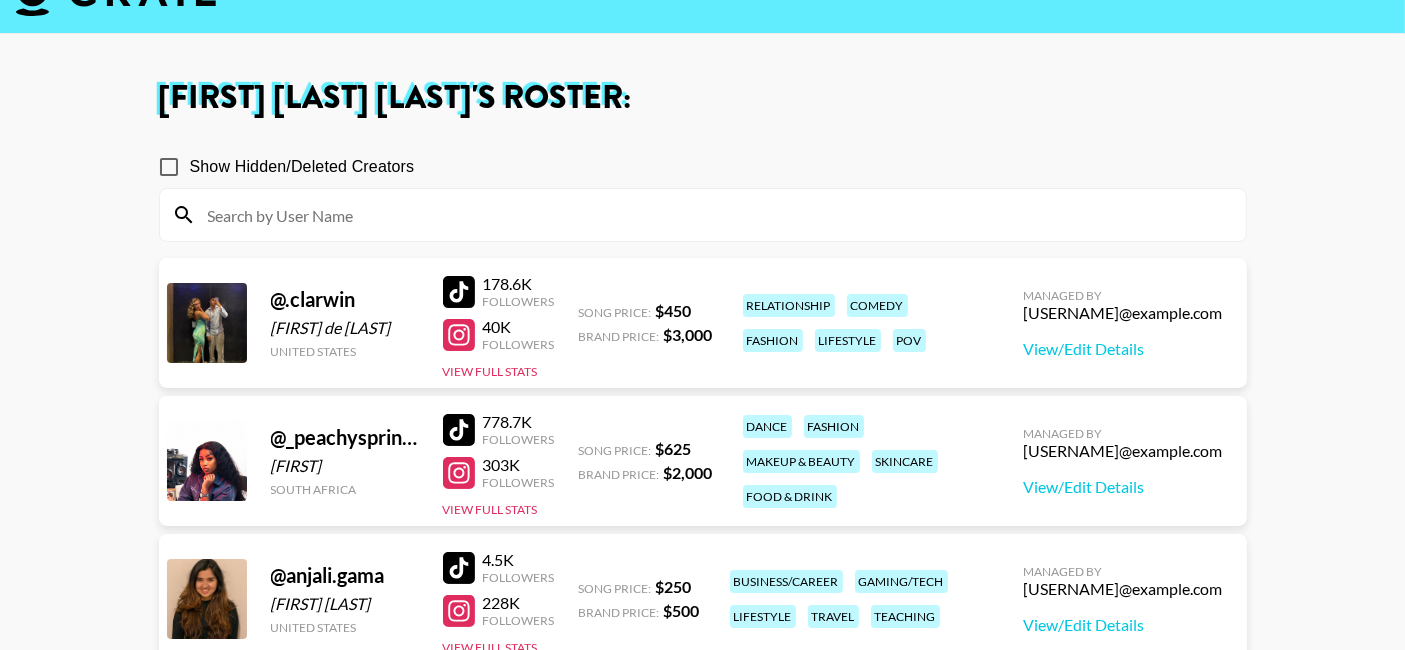 click on "Show Hidden/Deleted Creators" at bounding box center [169, 167] 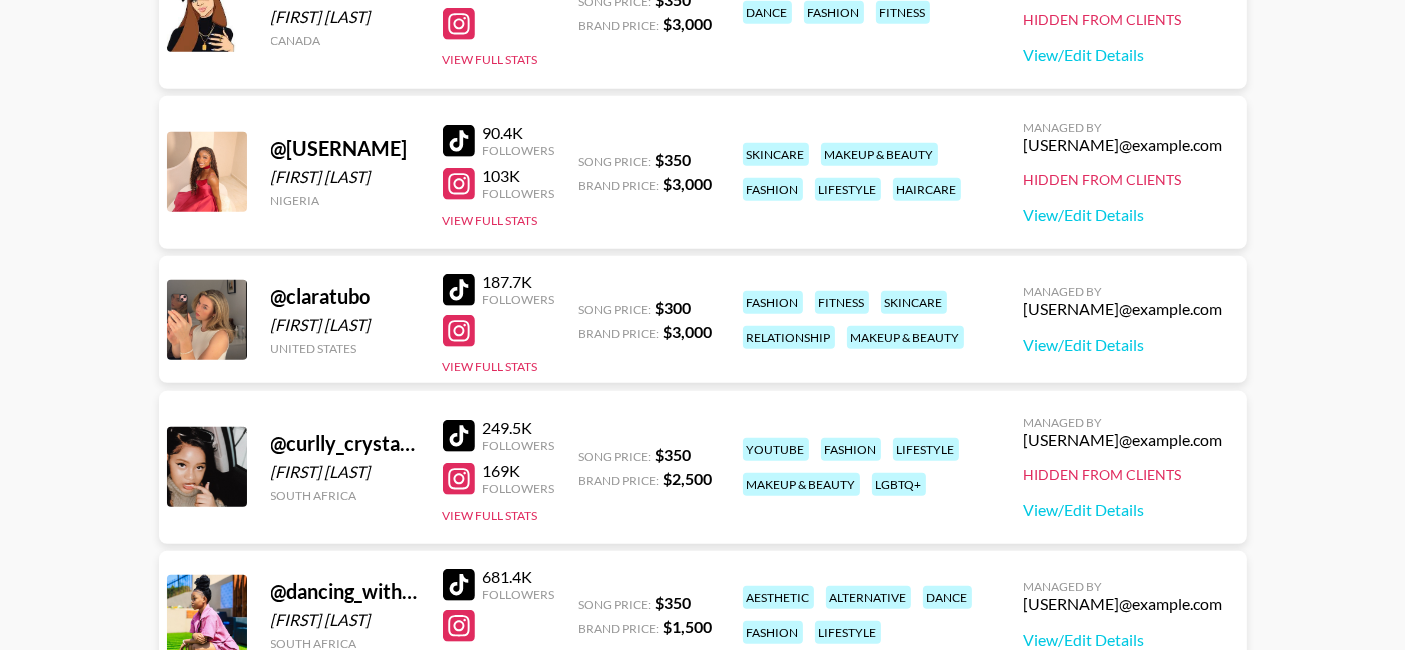 scroll, scrollTop: 1058, scrollLeft: 0, axis: vertical 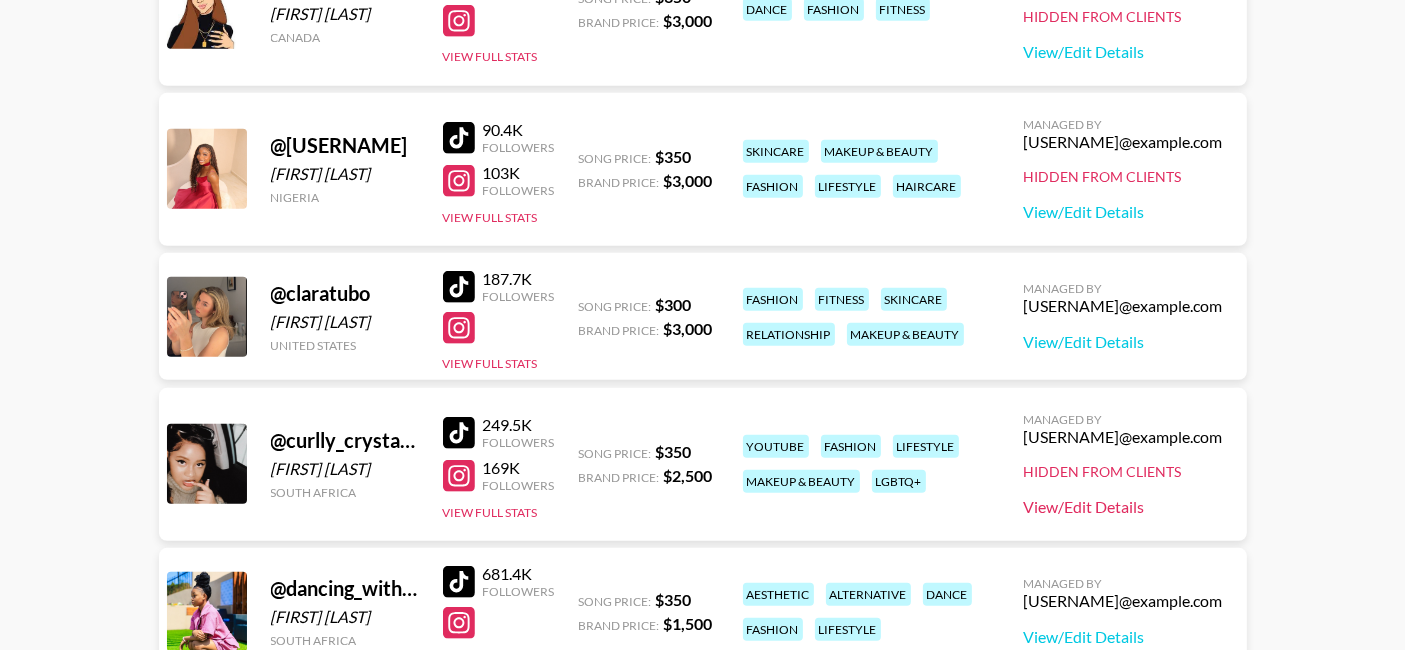click on "View/Edit Details" at bounding box center [1123, 507] 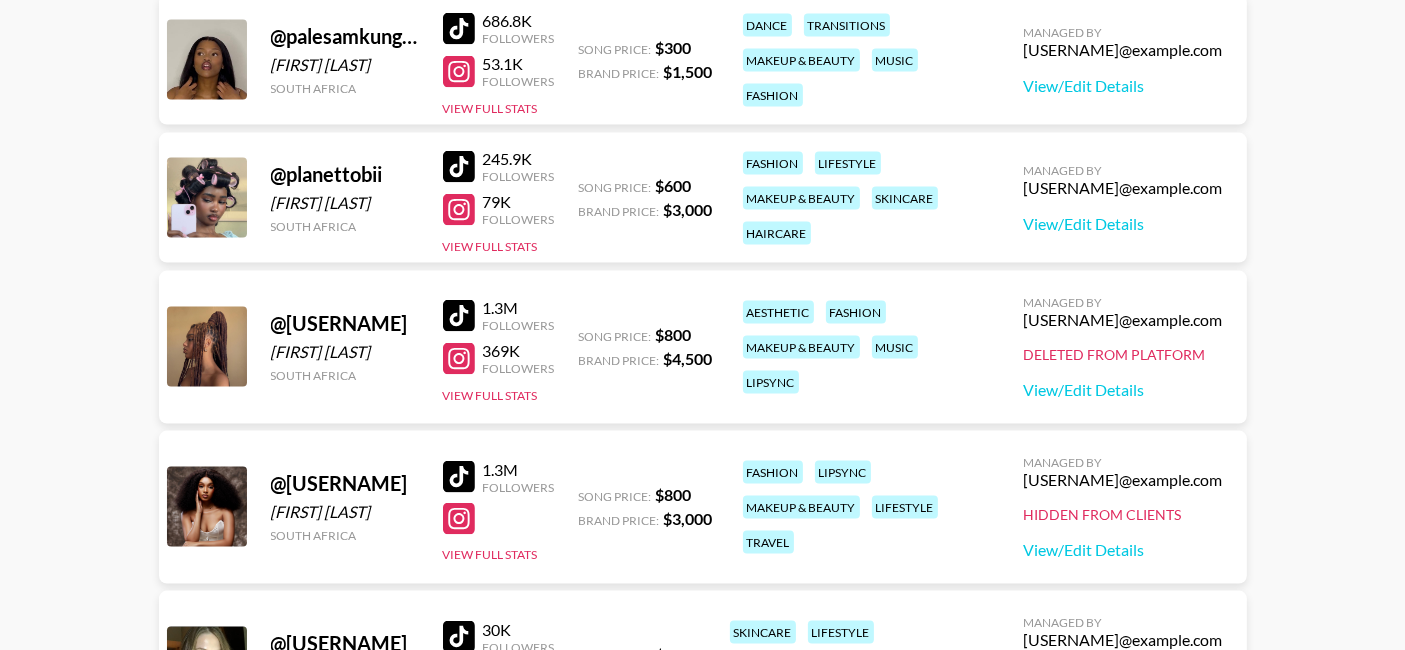 scroll, scrollTop: 2888, scrollLeft: 0, axis: vertical 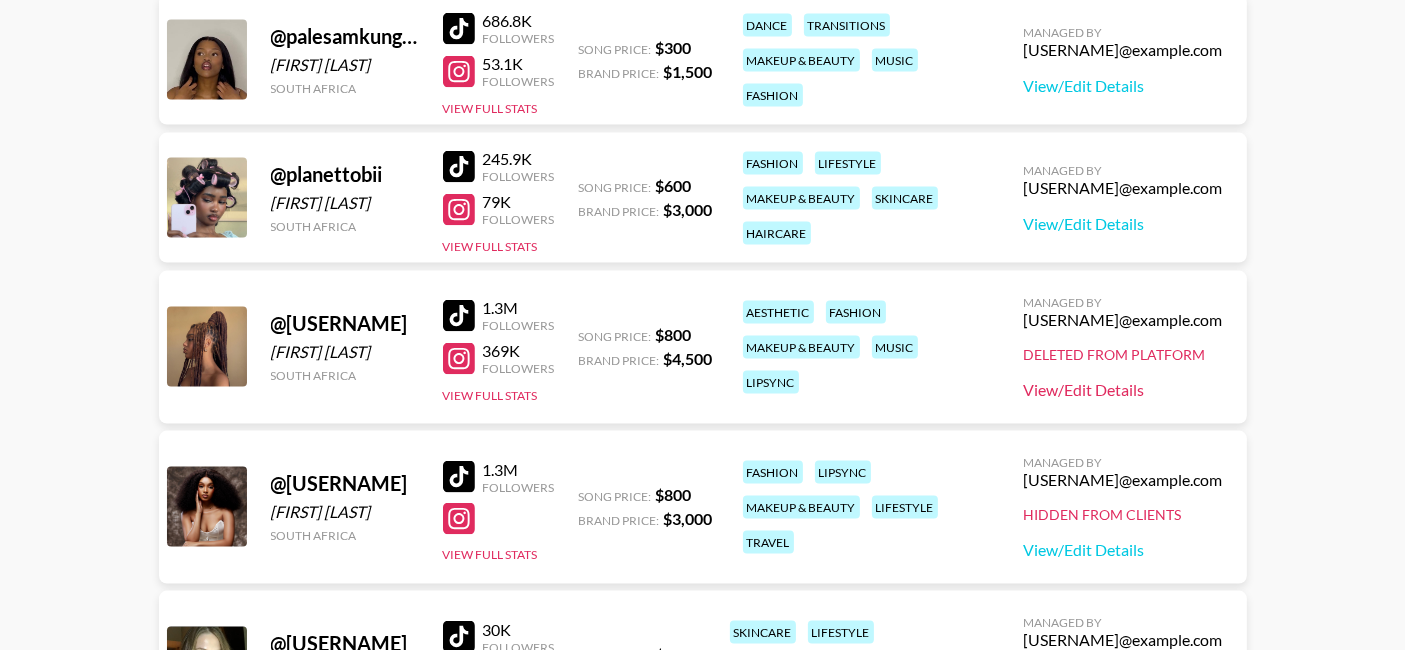 click on "View/Edit Details" at bounding box center [1123, 390] 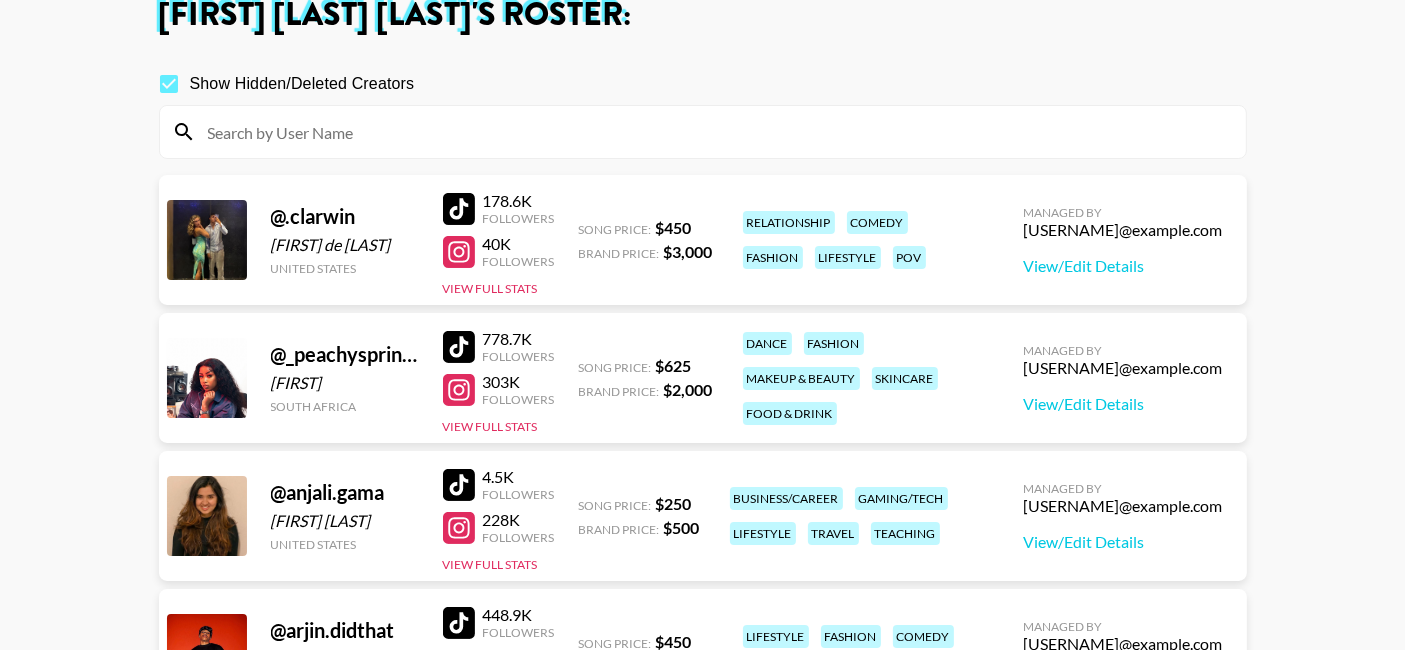 scroll, scrollTop: 116, scrollLeft: 0, axis: vertical 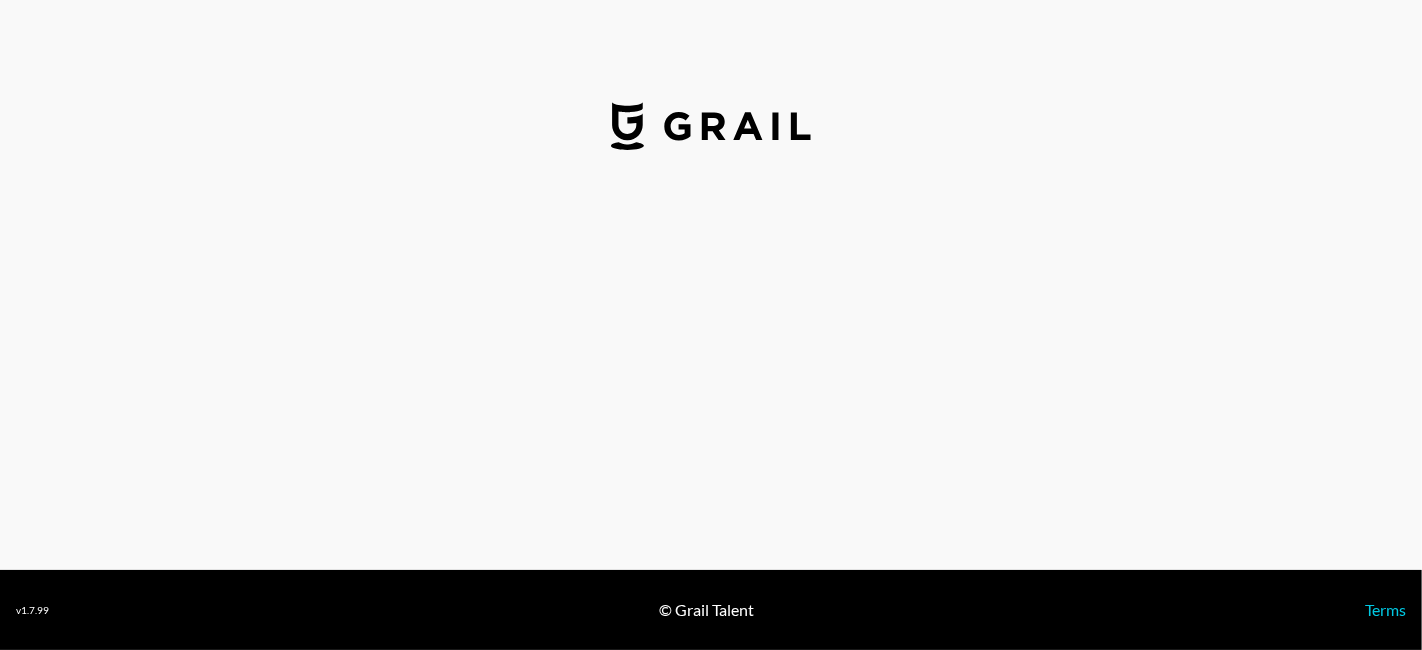 select on "USD" 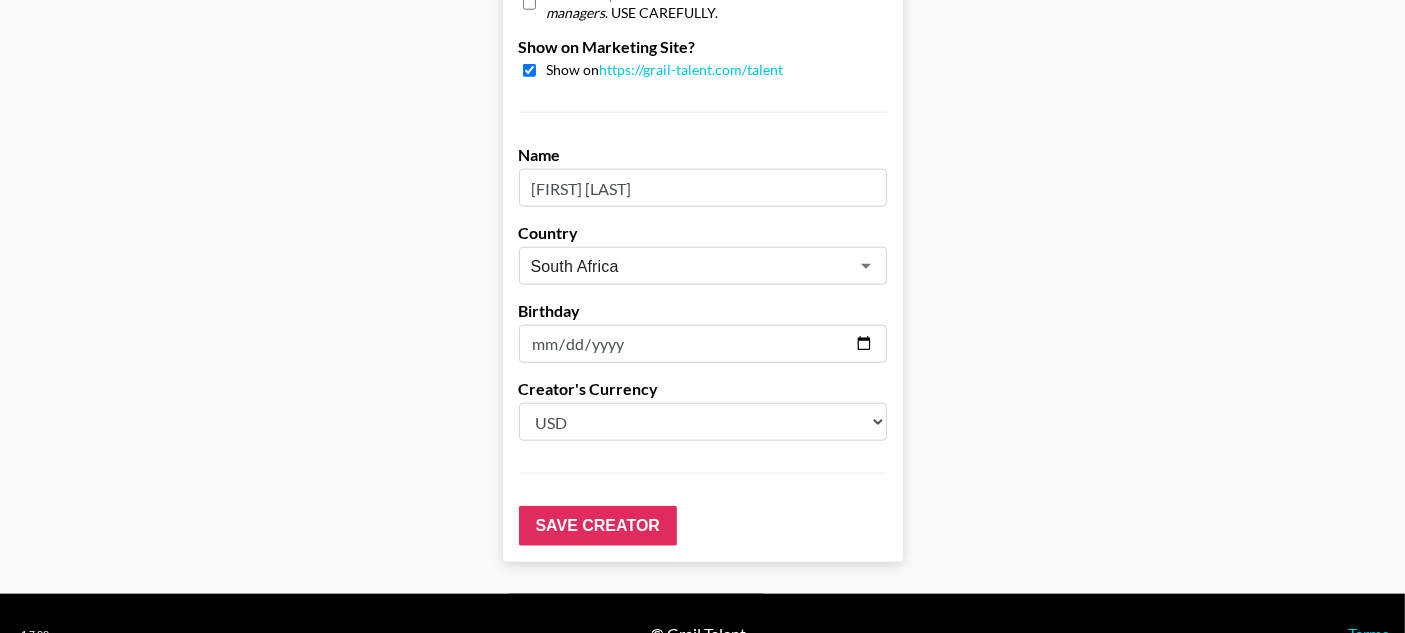scroll, scrollTop: 2043, scrollLeft: 0, axis: vertical 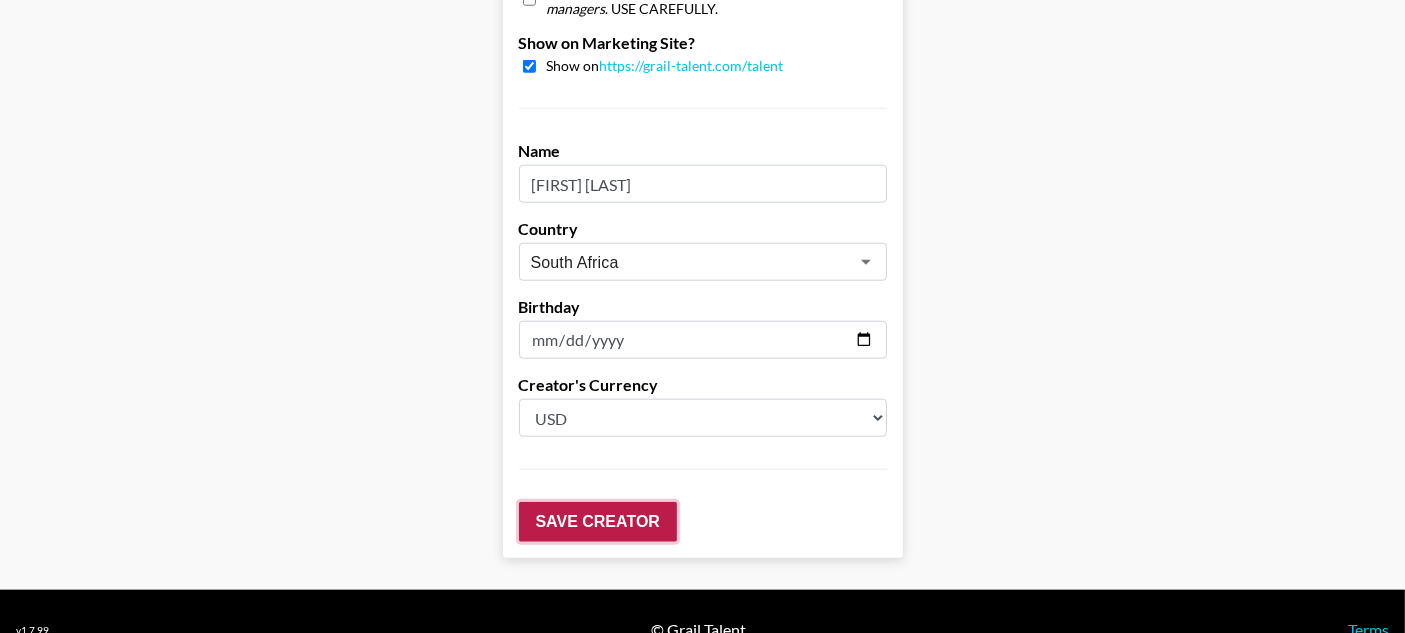 click on "Save Creator" at bounding box center [598, 522] 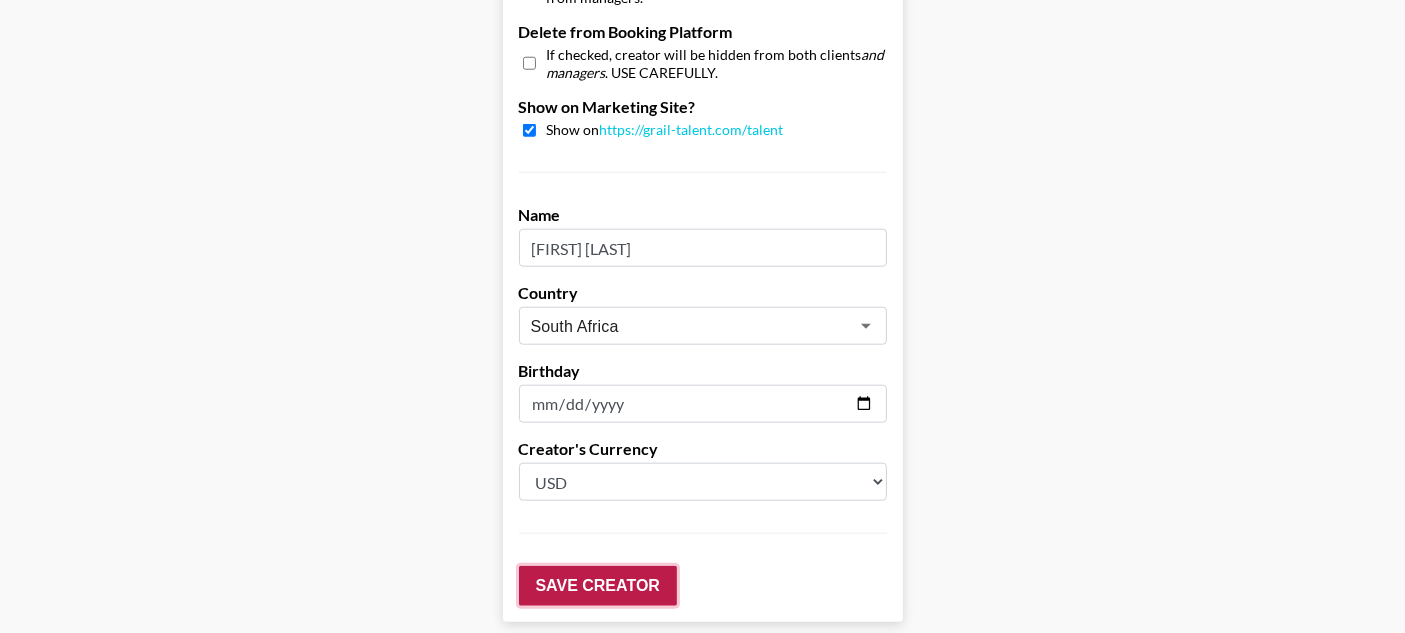 scroll, scrollTop: 2108, scrollLeft: 0, axis: vertical 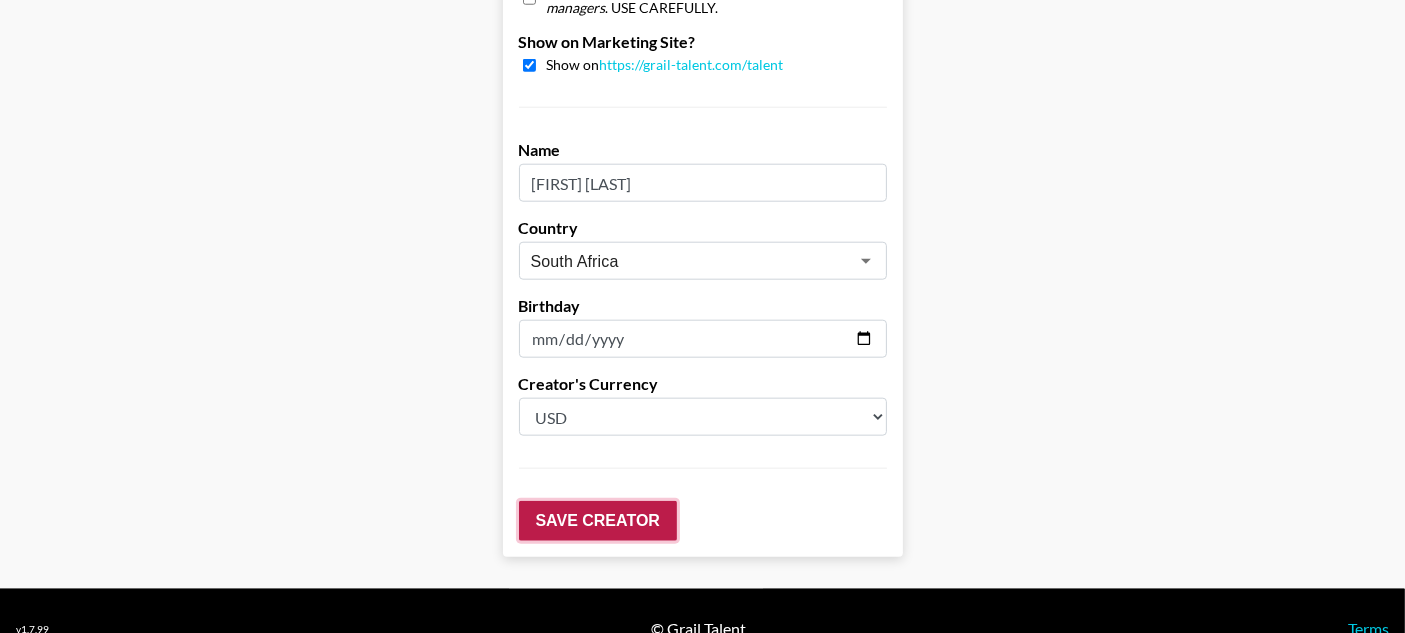 click on "Save Creator" at bounding box center [598, 521] 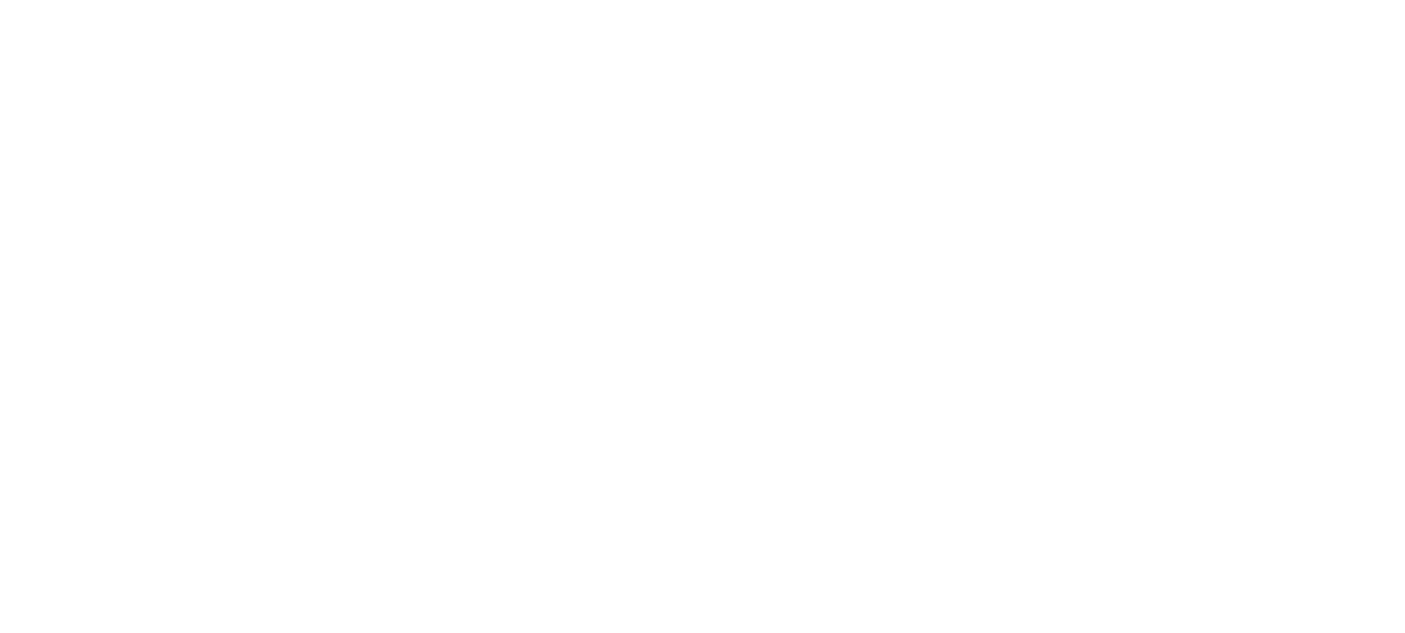 scroll, scrollTop: 0, scrollLeft: 0, axis: both 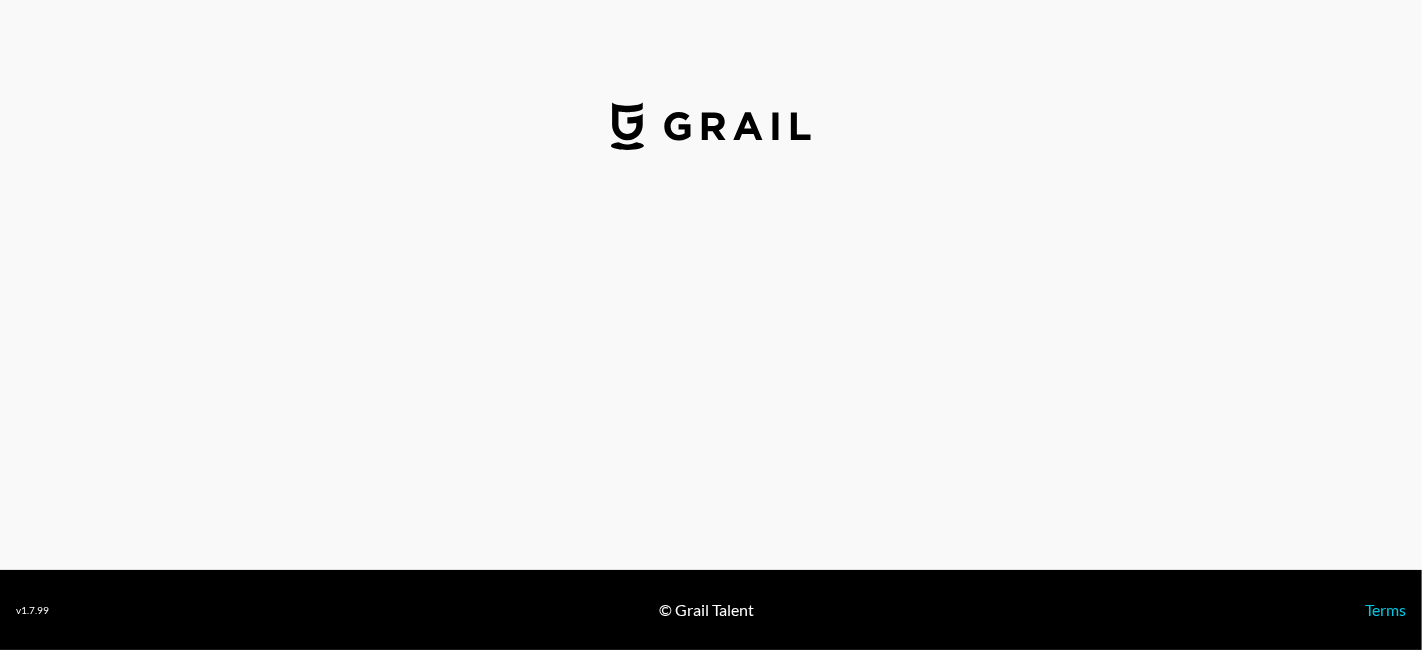 select on "USD" 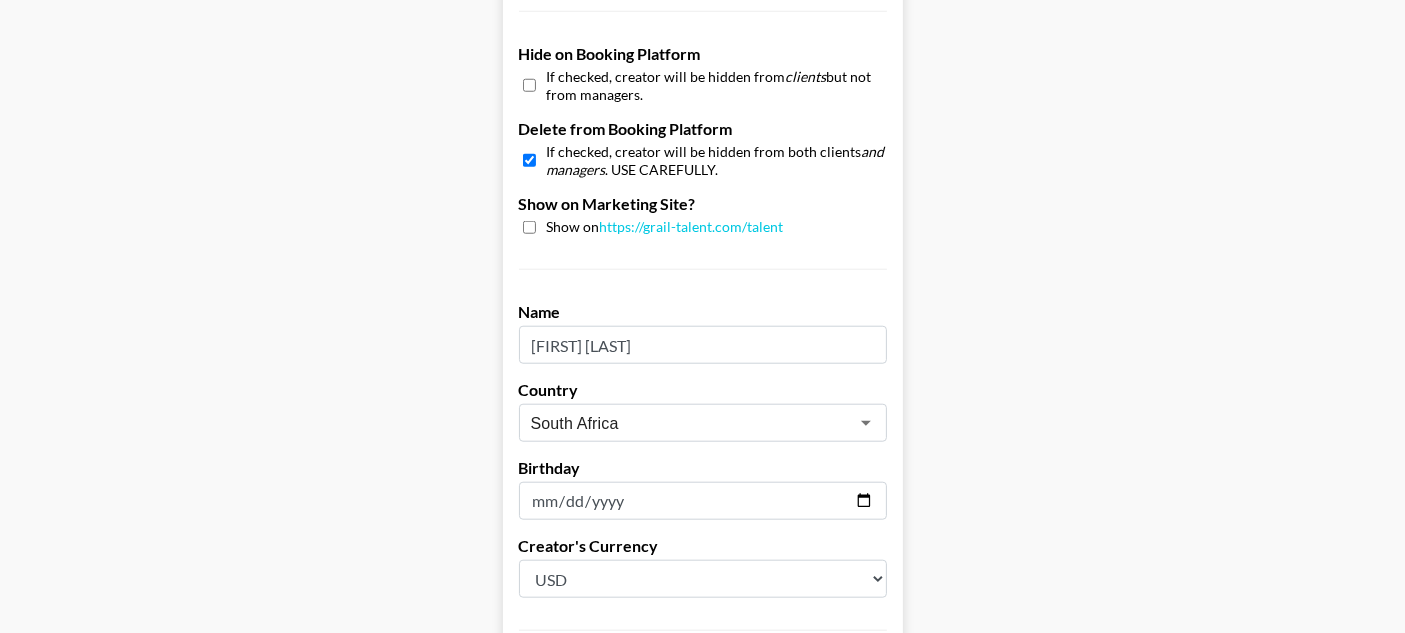 scroll, scrollTop: 1882, scrollLeft: 0, axis: vertical 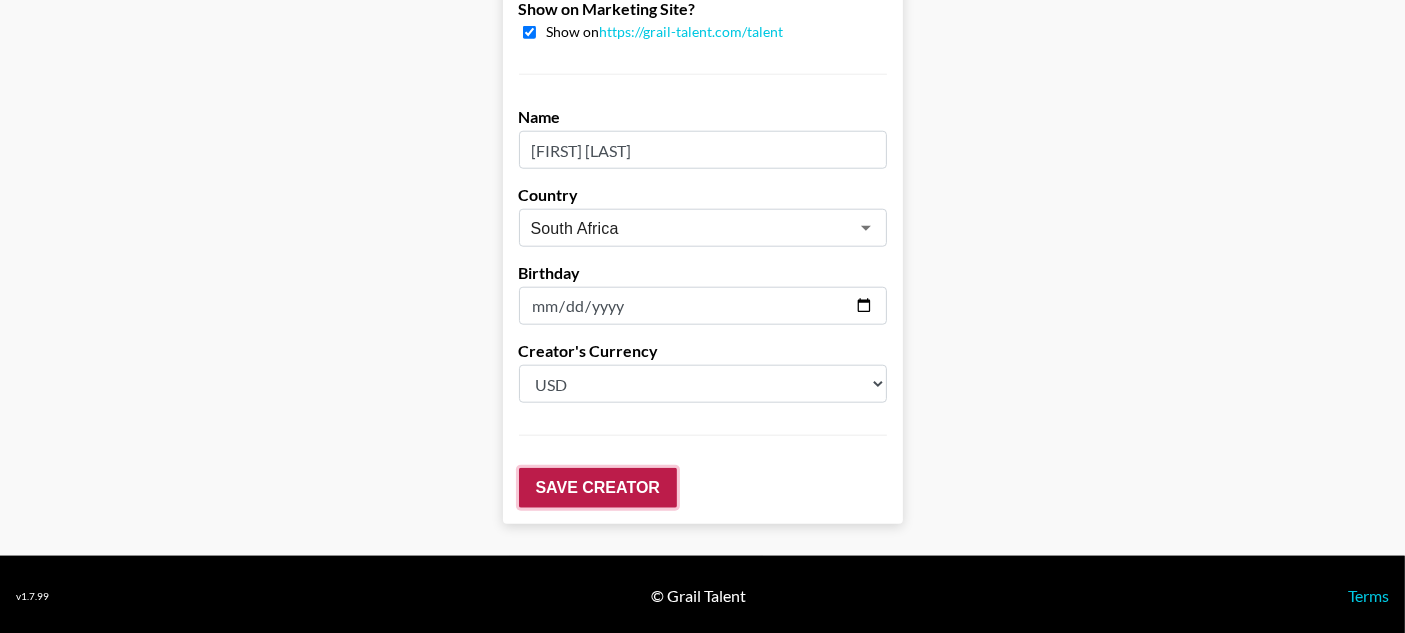 click on "Save Creator" at bounding box center [598, 488] 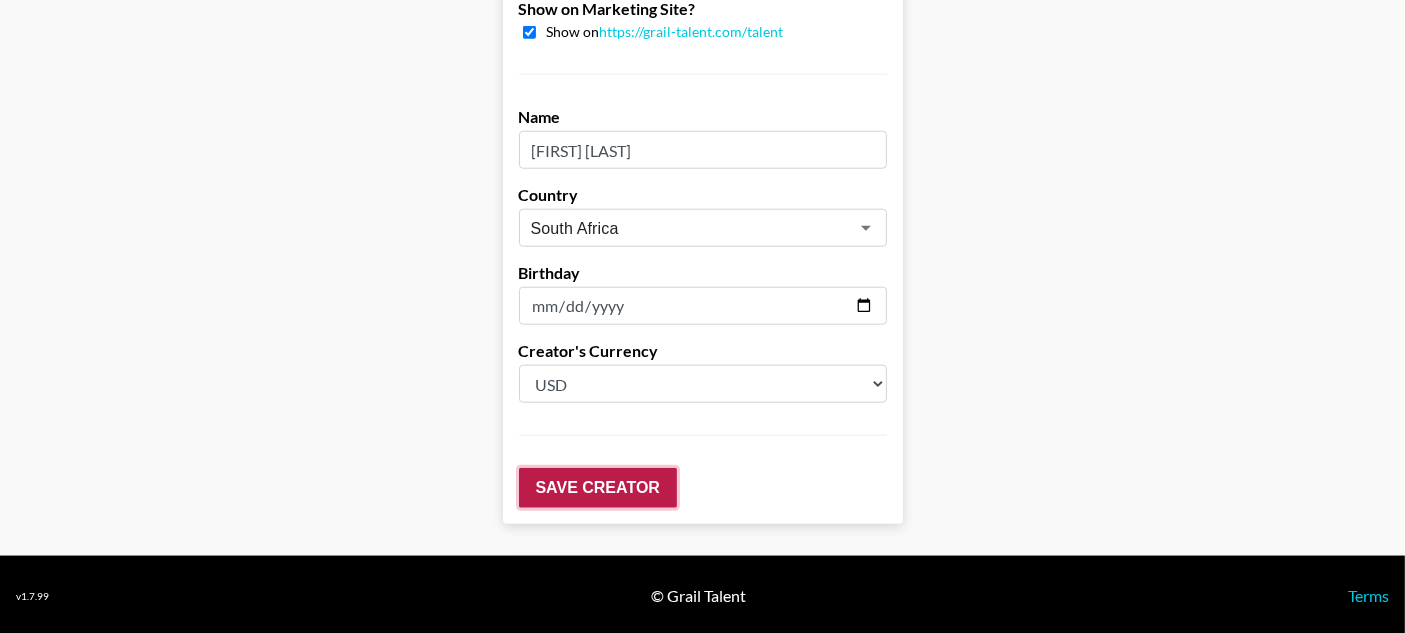 scroll, scrollTop: 2141, scrollLeft: 0, axis: vertical 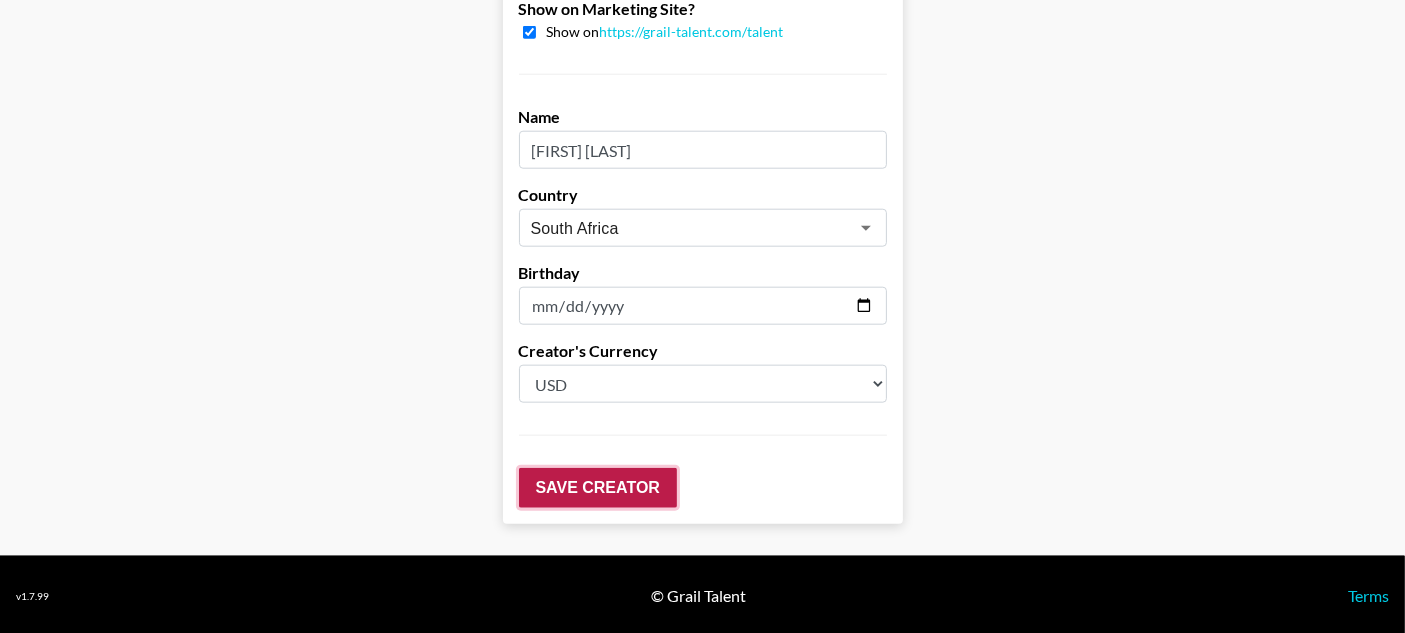 click on "Save Creator" at bounding box center [598, 488] 